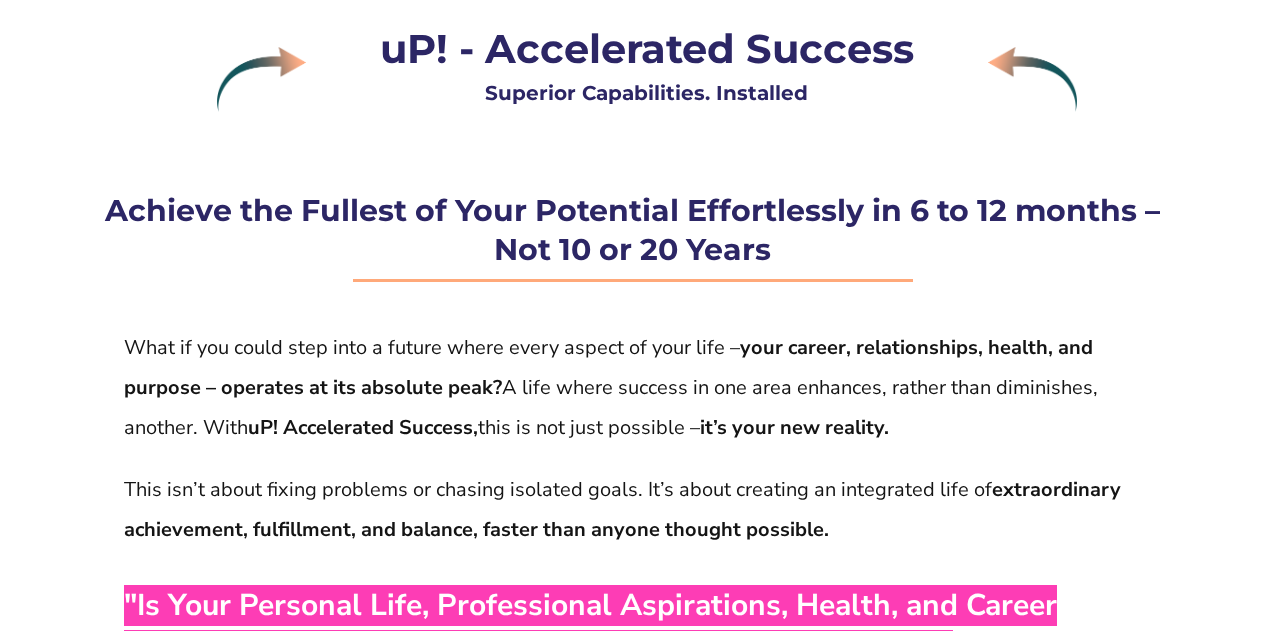 scroll, scrollTop: 0, scrollLeft: 0, axis: both 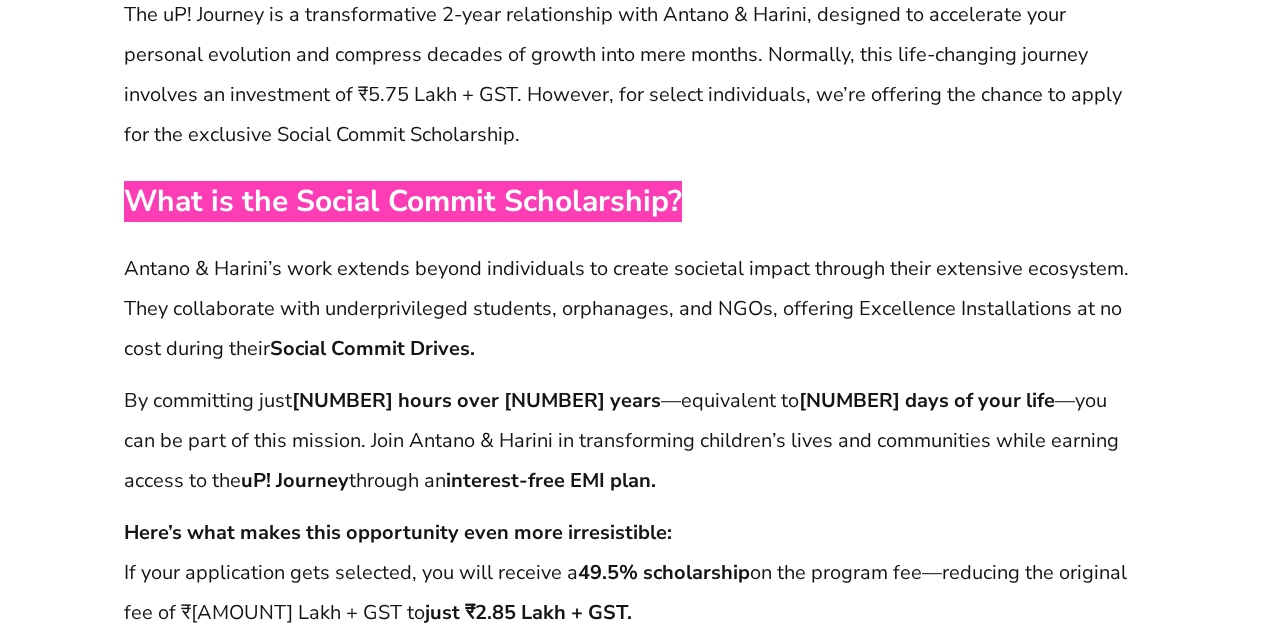 click on "[NUMBER] days of your life" at bounding box center (927, 400) 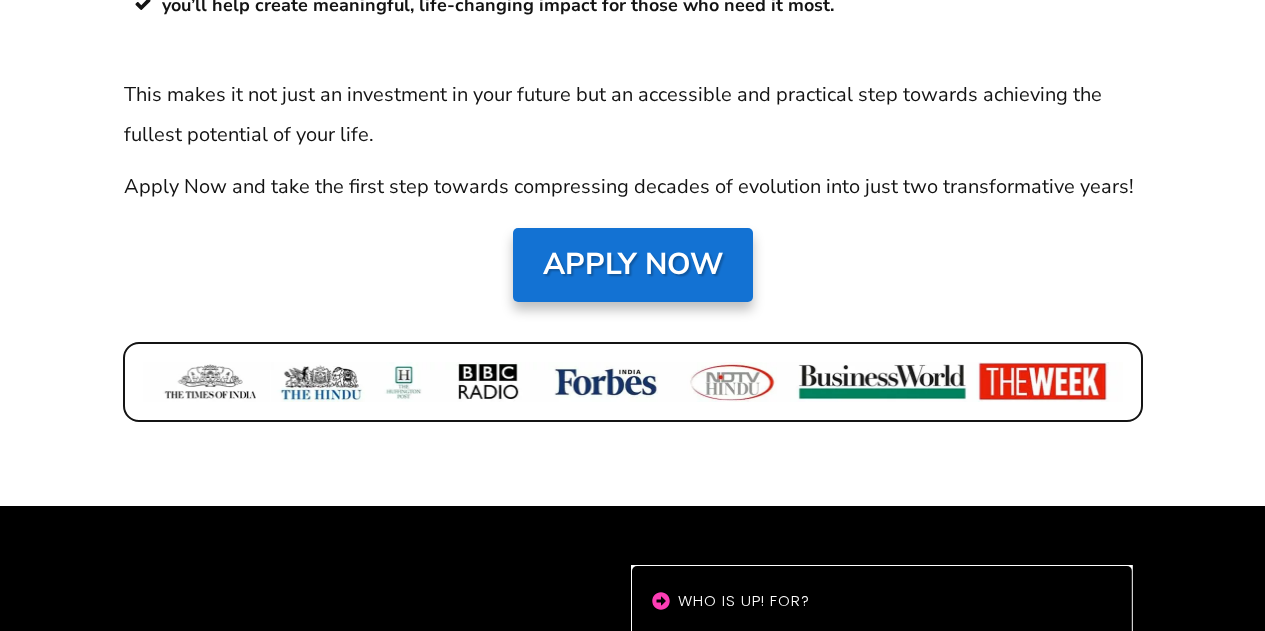 scroll, scrollTop: 15173, scrollLeft: 0, axis: vertical 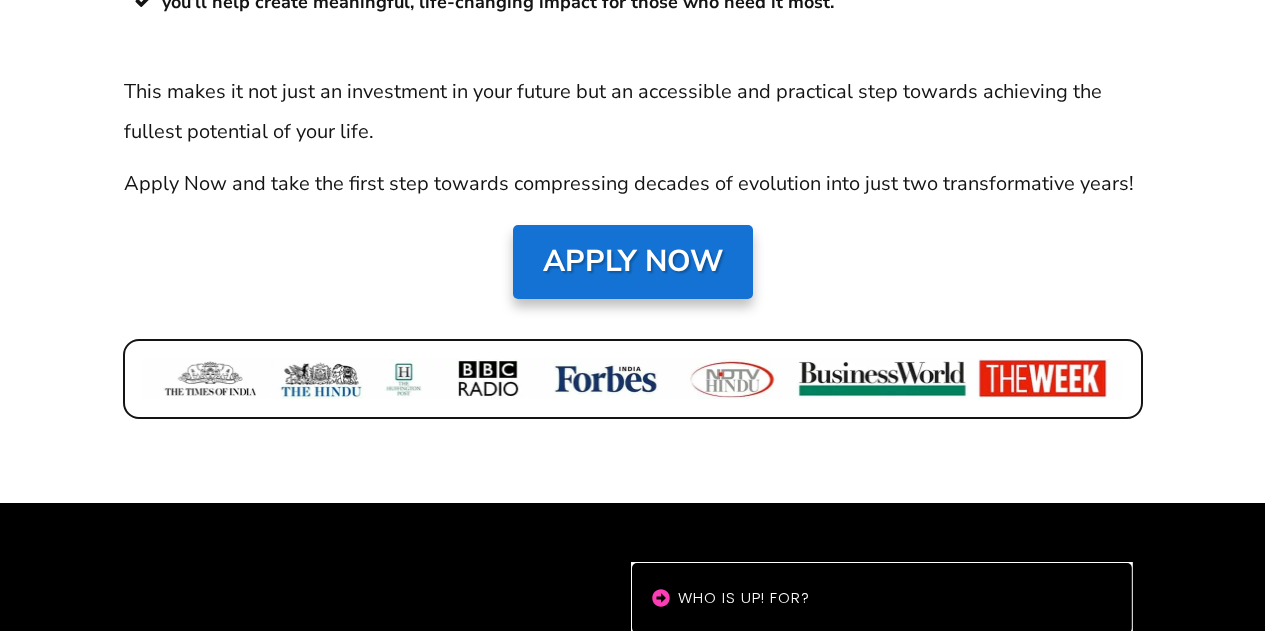 click on "Apply Now" at bounding box center (633, 261) 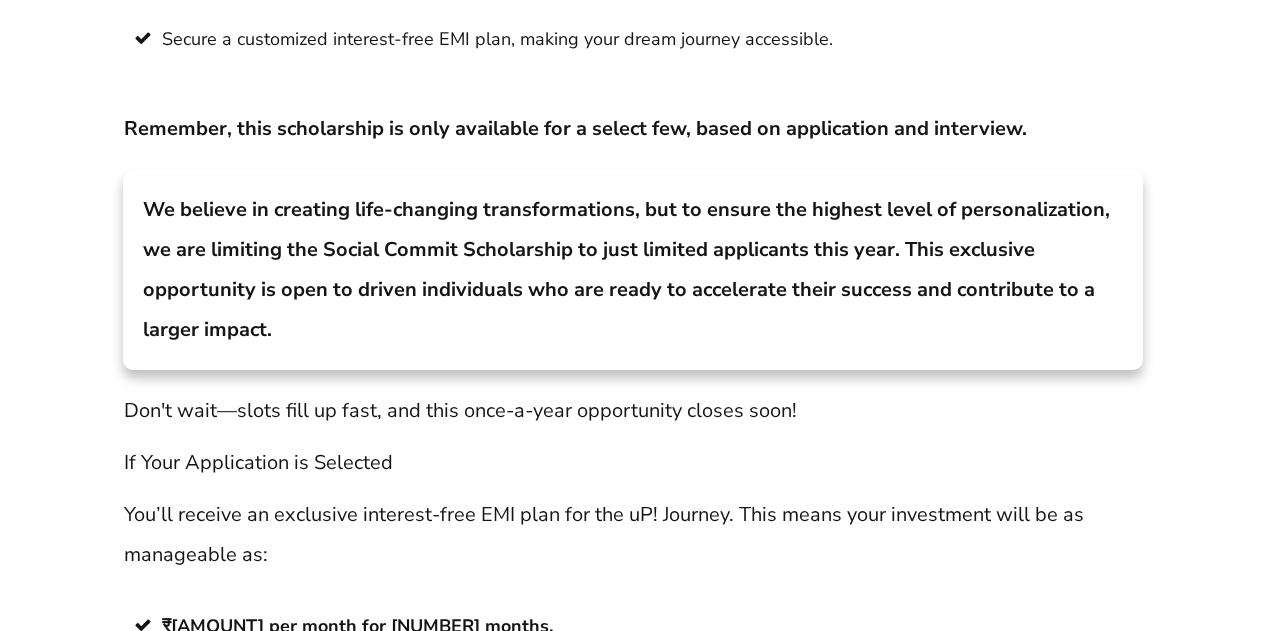 scroll, scrollTop: 14484, scrollLeft: 0, axis: vertical 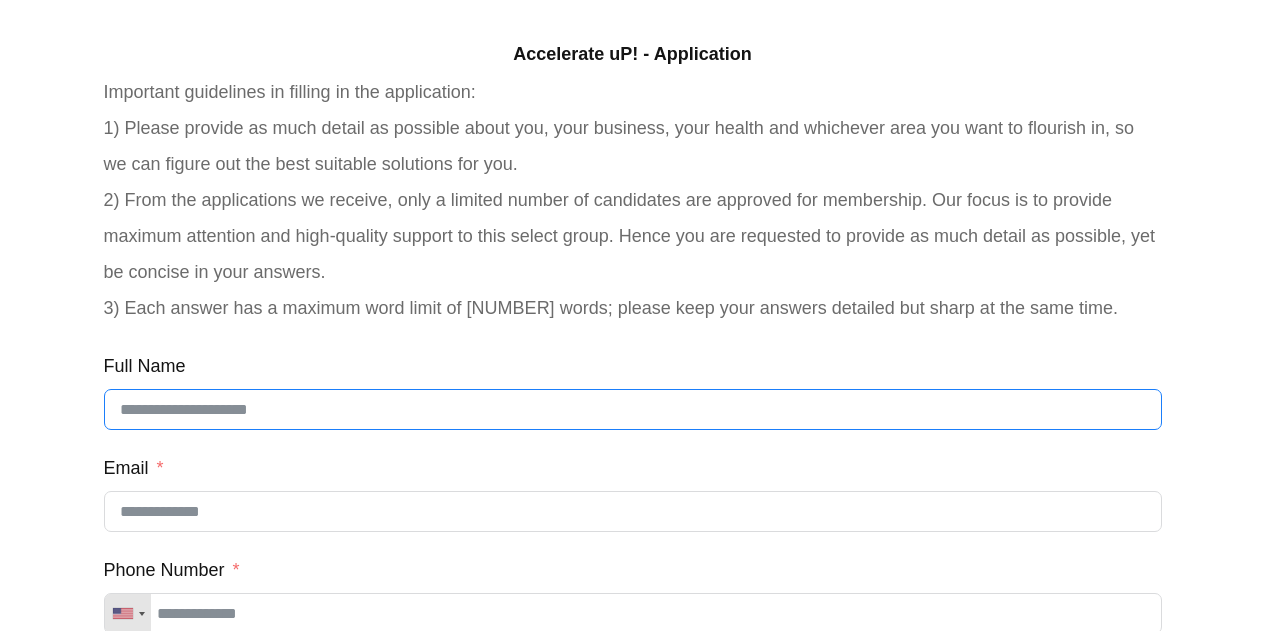 click on "Full Name" at bounding box center (633, 409) 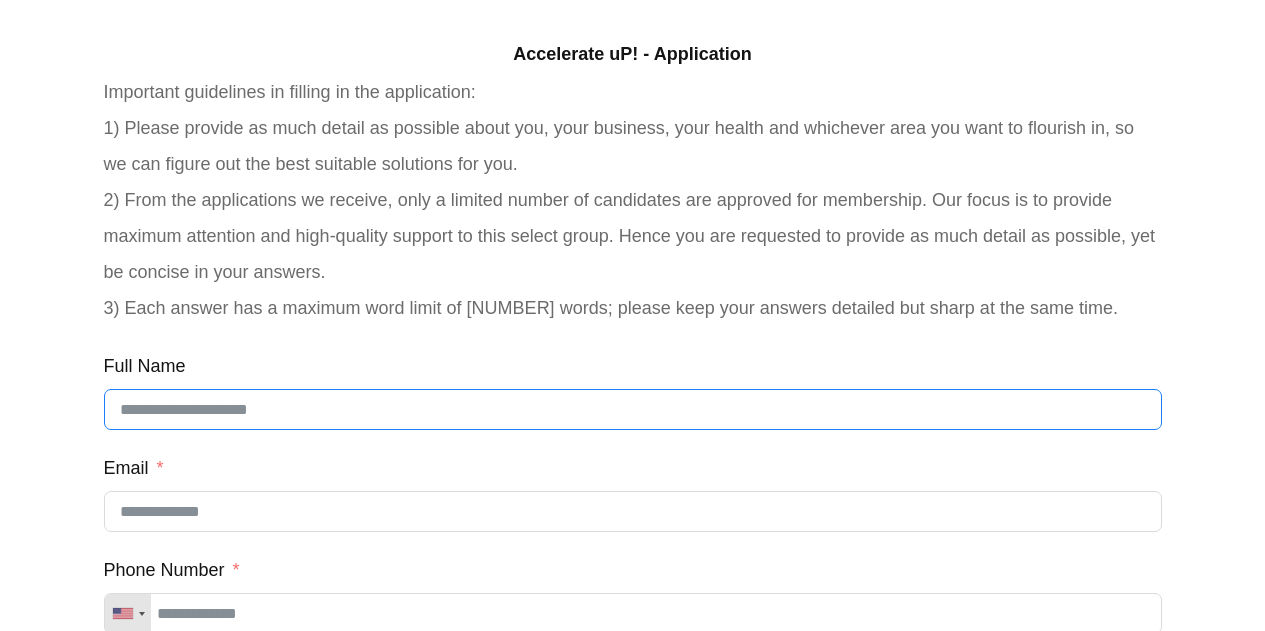 type on "**********" 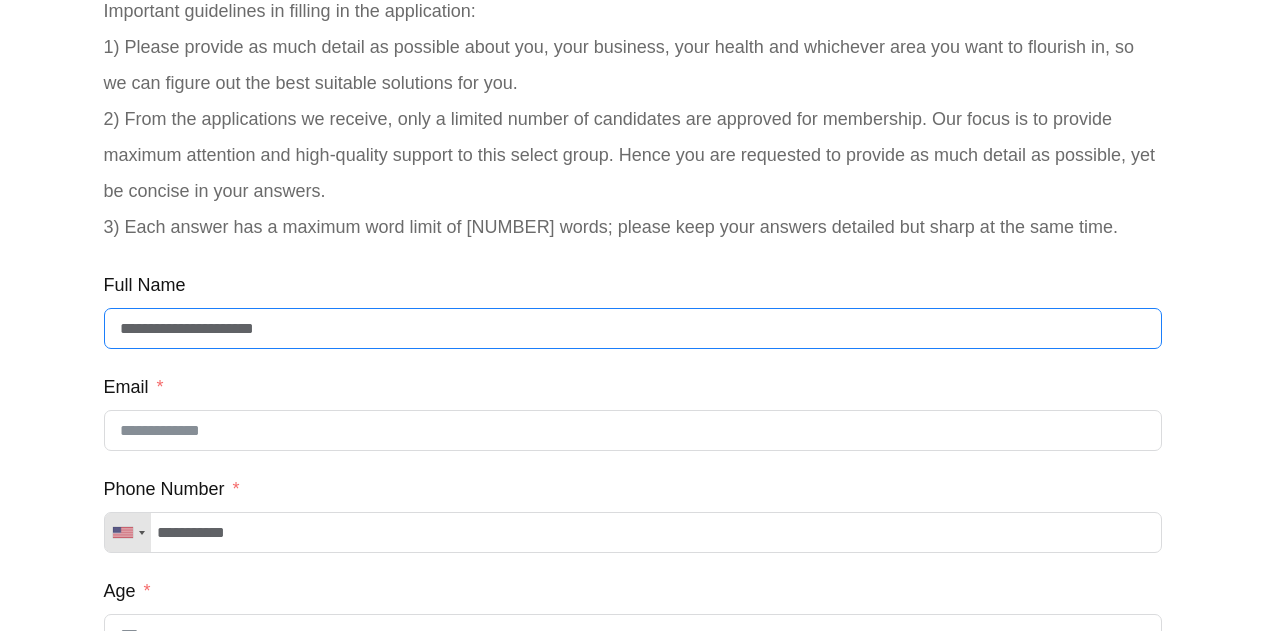 scroll, scrollTop: 262, scrollLeft: 0, axis: vertical 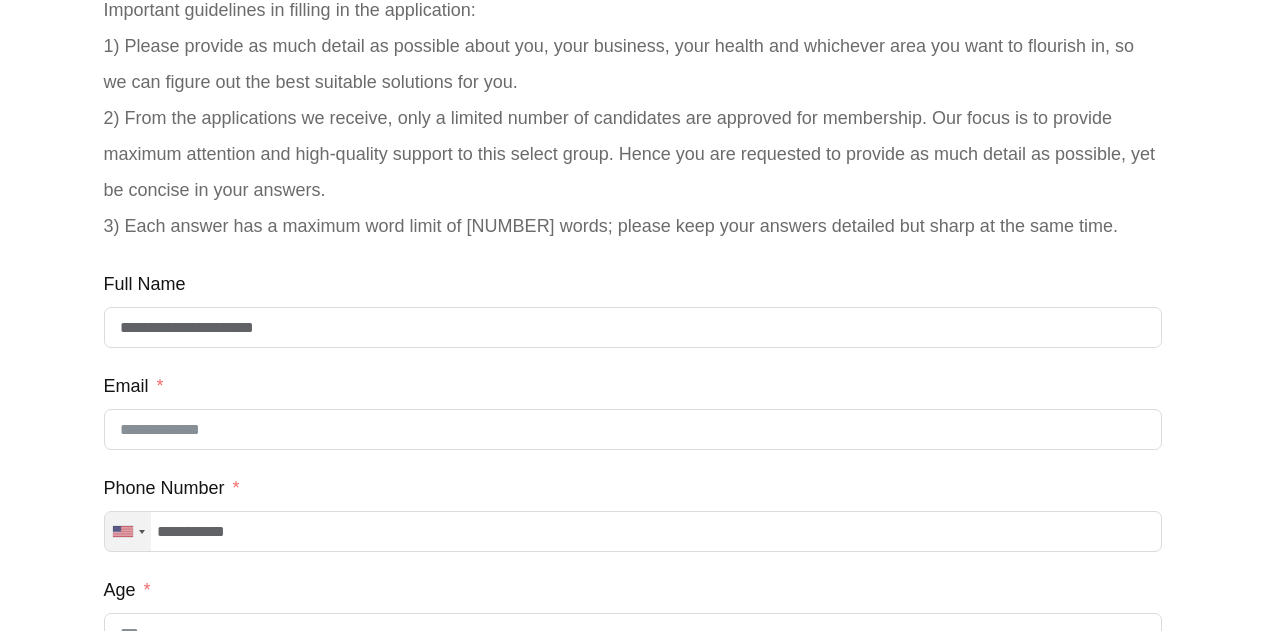 click at bounding box center [128, 531] 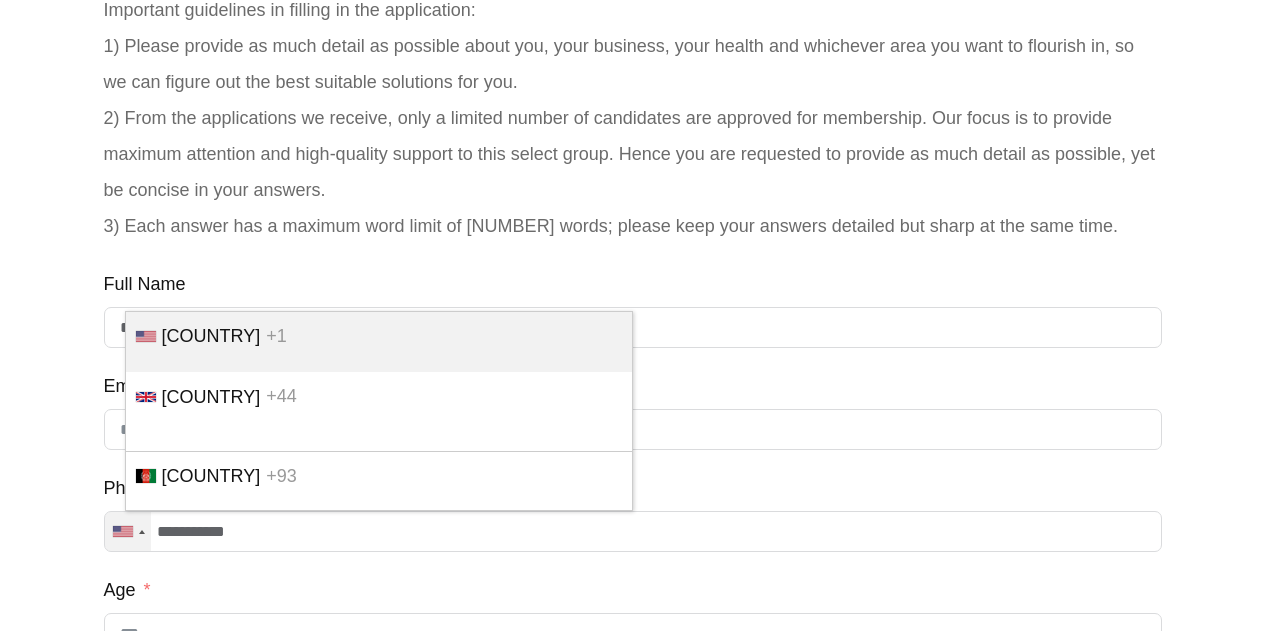 scroll, scrollTop: 5983, scrollLeft: 0, axis: vertical 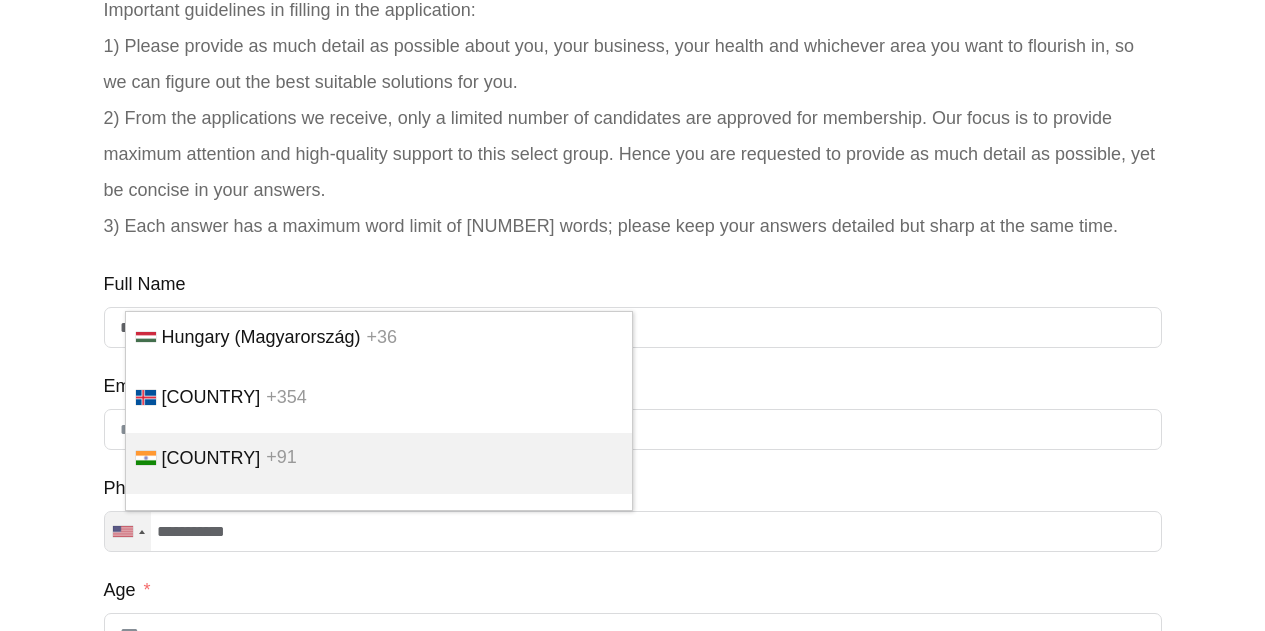 click on "India (भारत) +91" at bounding box center (379, 463) 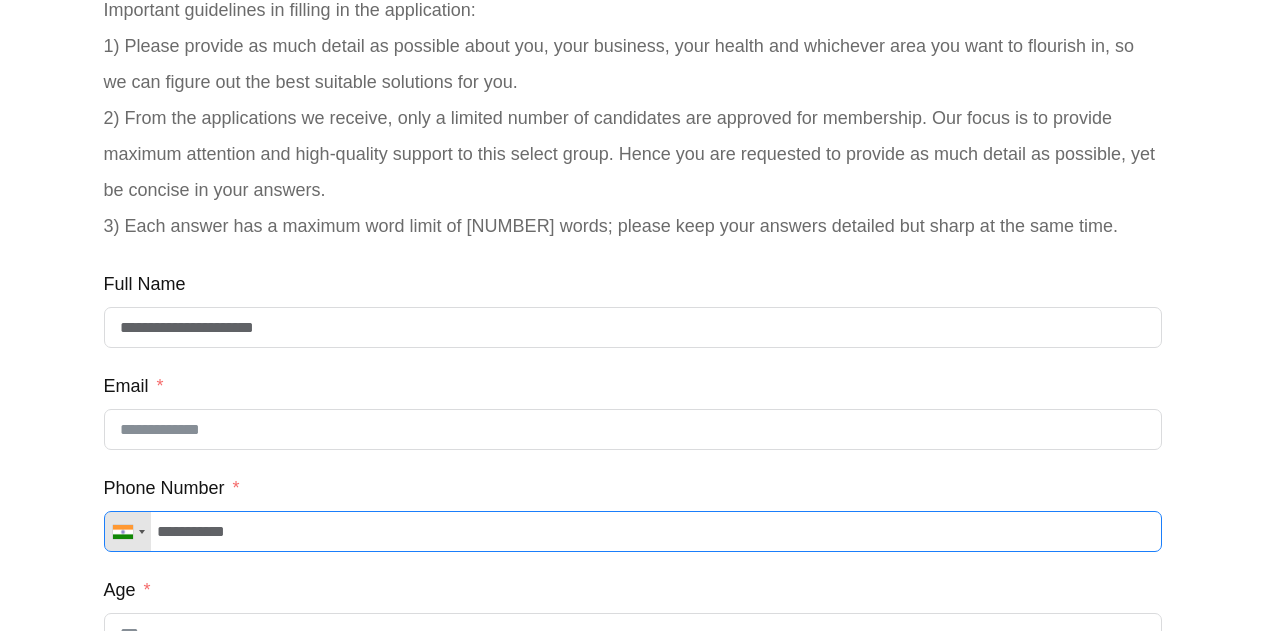 click on "**********" at bounding box center (633, 531) 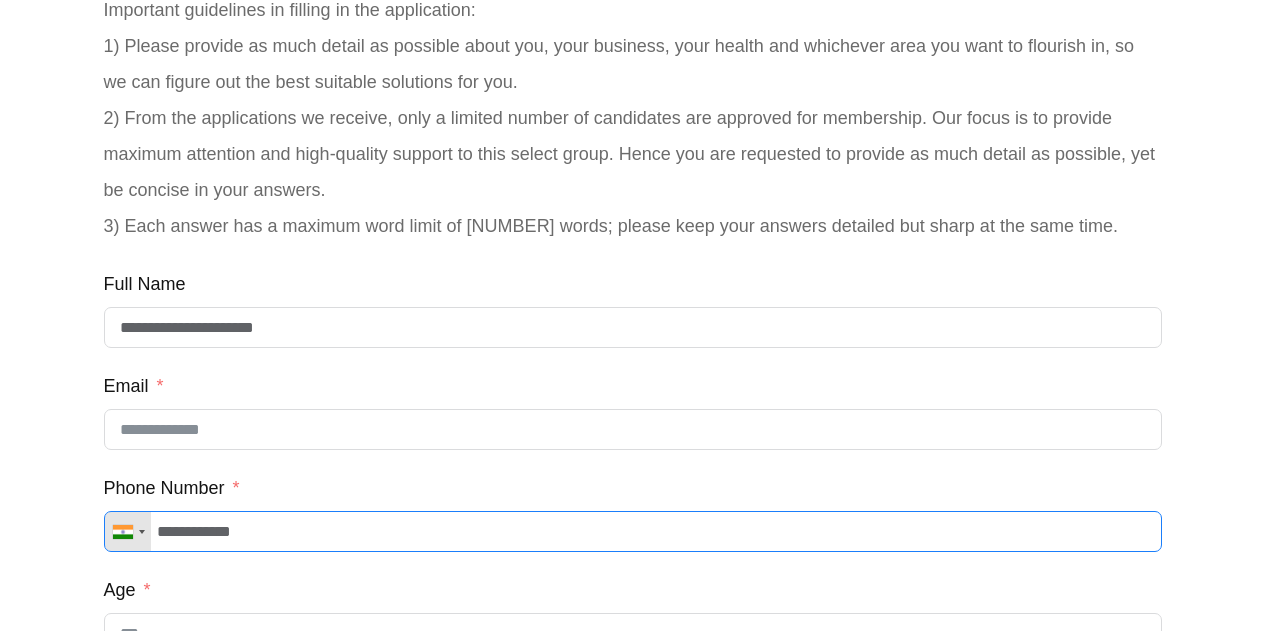 type on "**********" 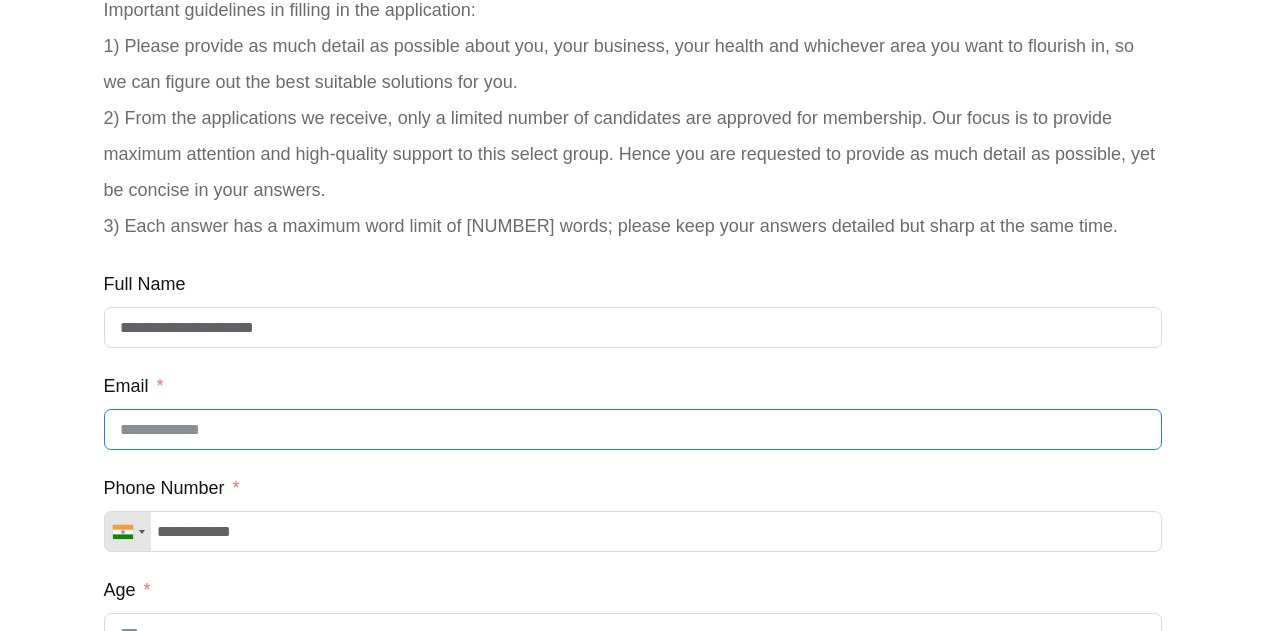 click on "Email" at bounding box center (633, 429) 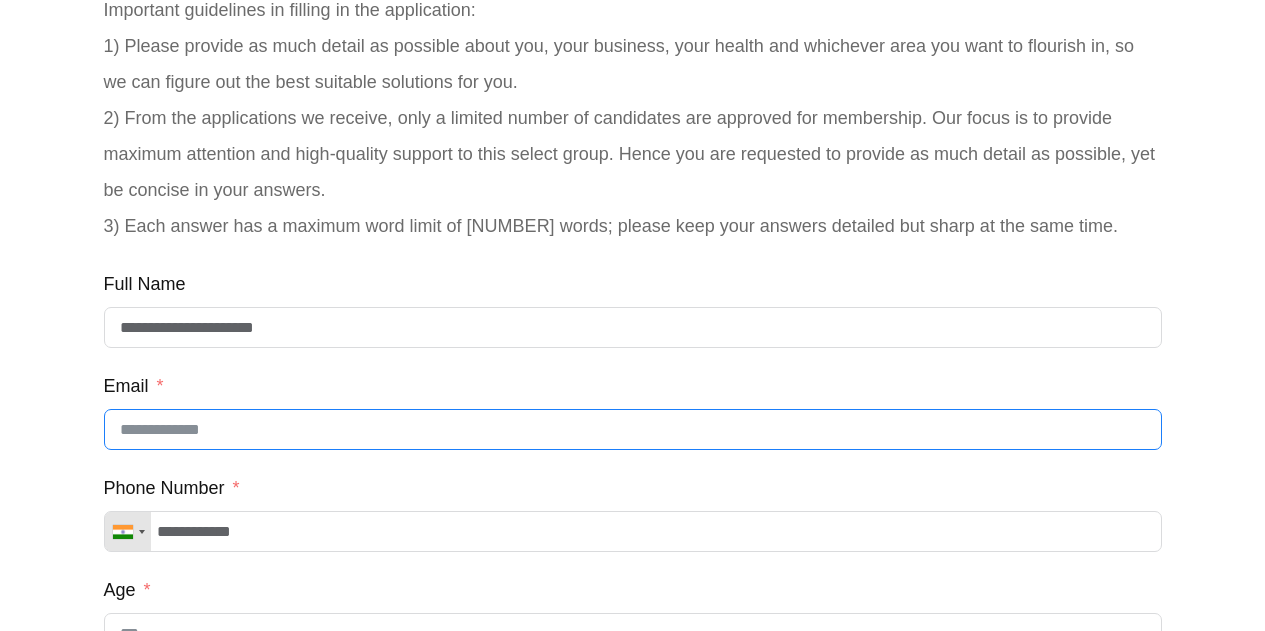 type on "**********" 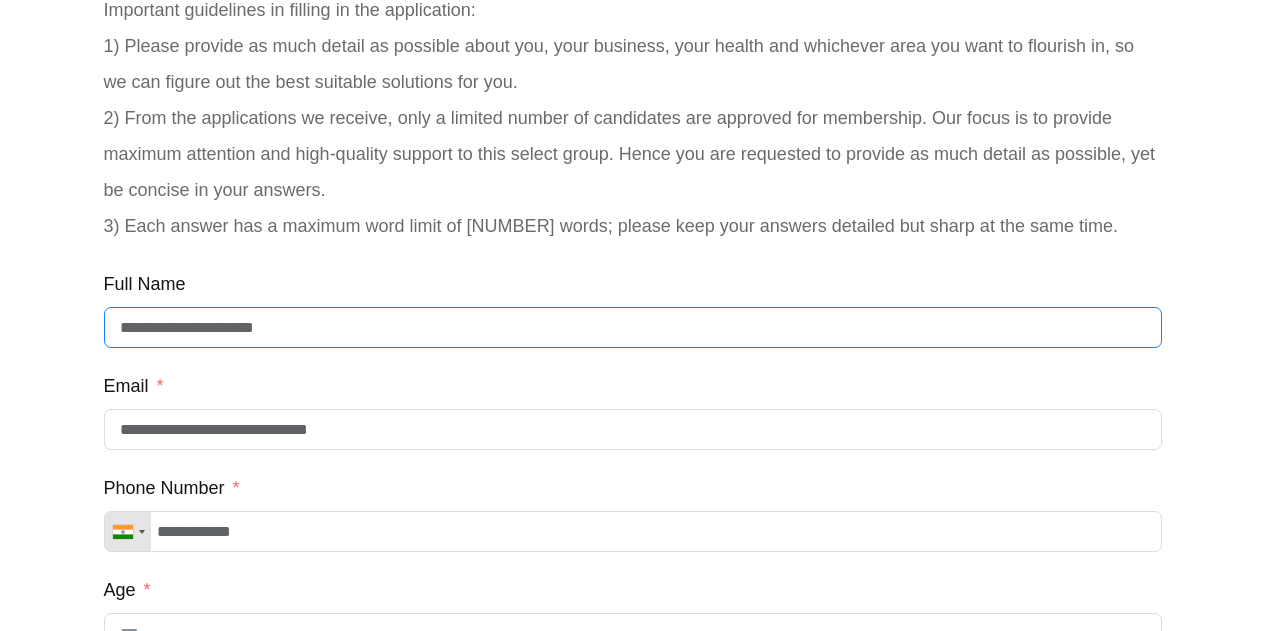 drag, startPoint x: 318, startPoint y: 331, endPoint x: 187, endPoint y: 329, distance: 131.01526 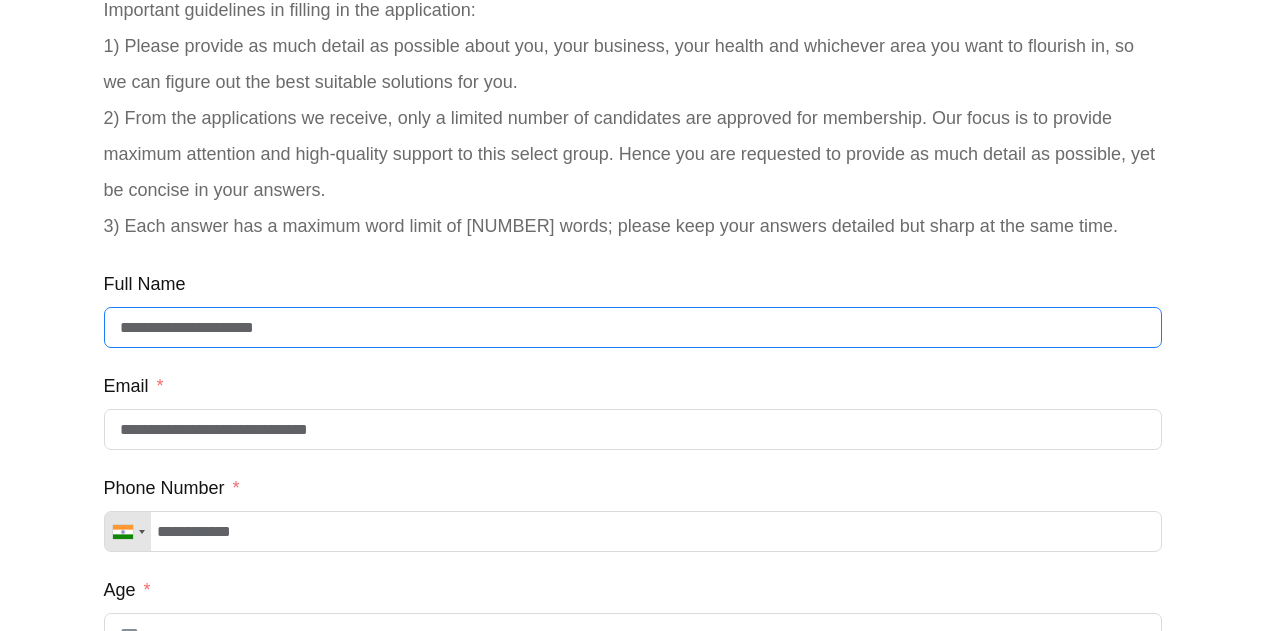 type on "**********" 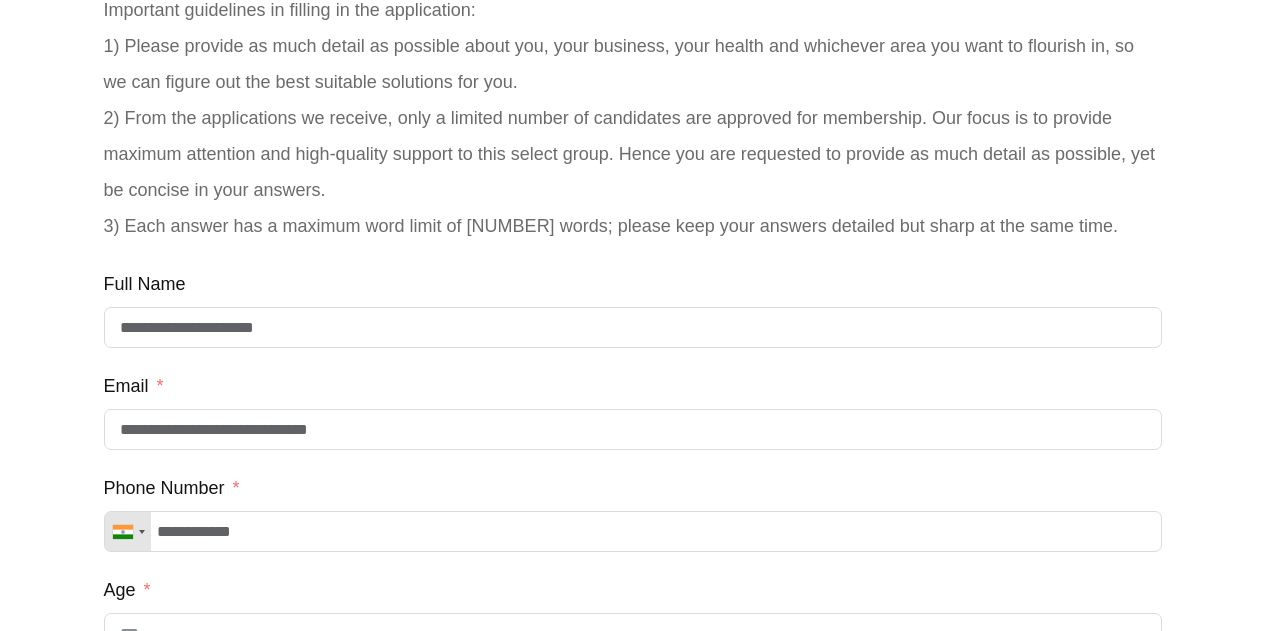 click on "Full Name" at bounding box center [633, 284] 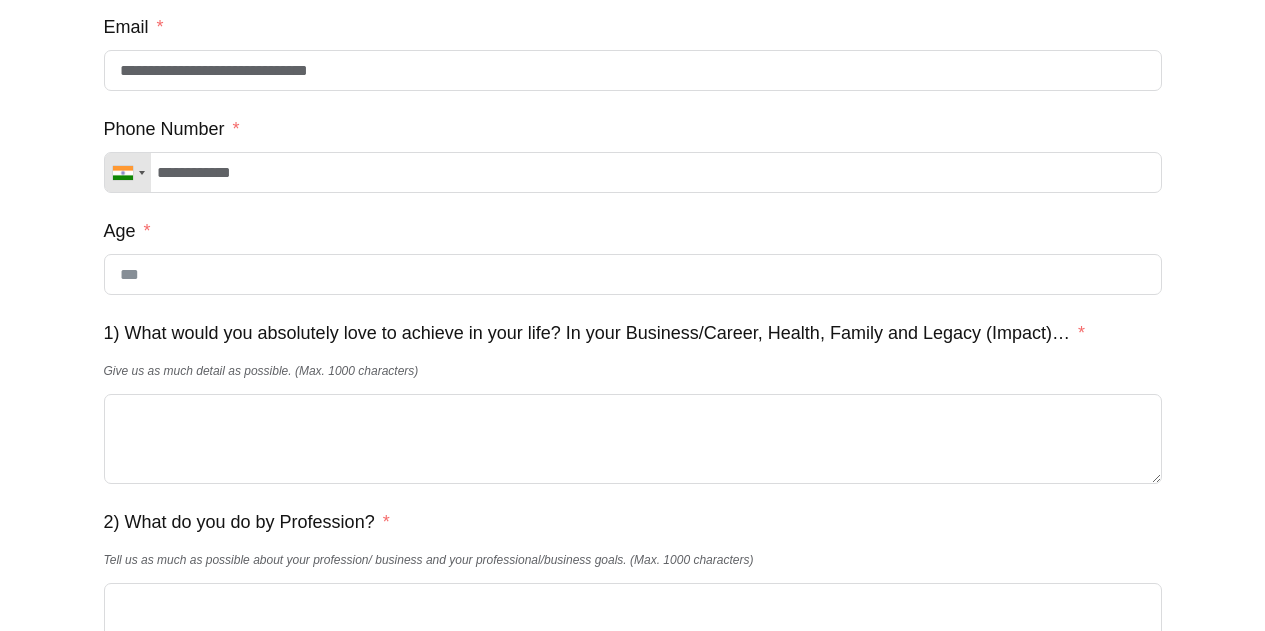 scroll, scrollTop: 622, scrollLeft: 0, axis: vertical 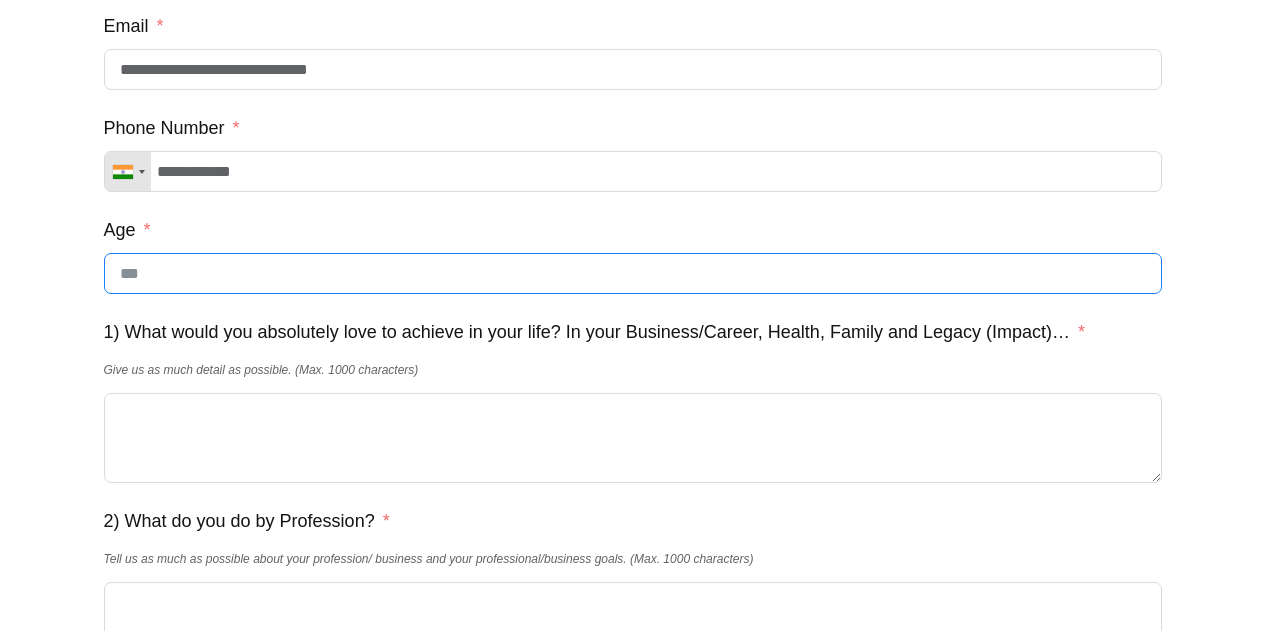 click on "Age" at bounding box center (633, 273) 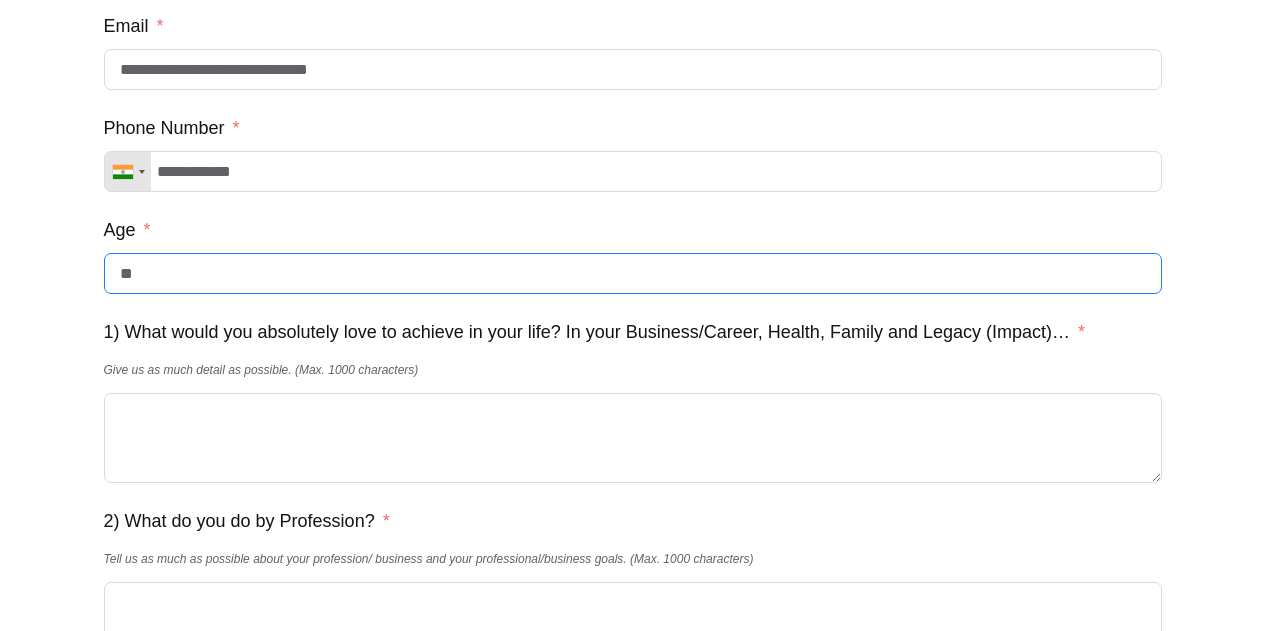 type on "**" 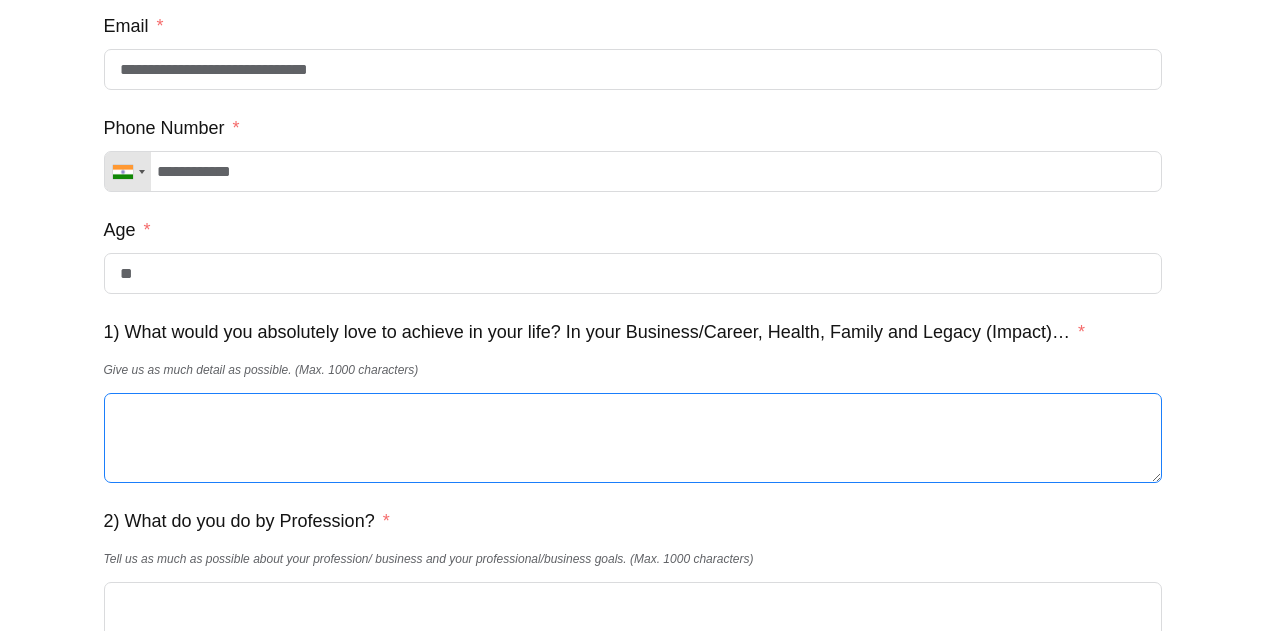 click on "1) What would you absolutely love to achieve in your life? In your Business/Career, Health, Family and Legacy (Impact)…" at bounding box center (633, 438) 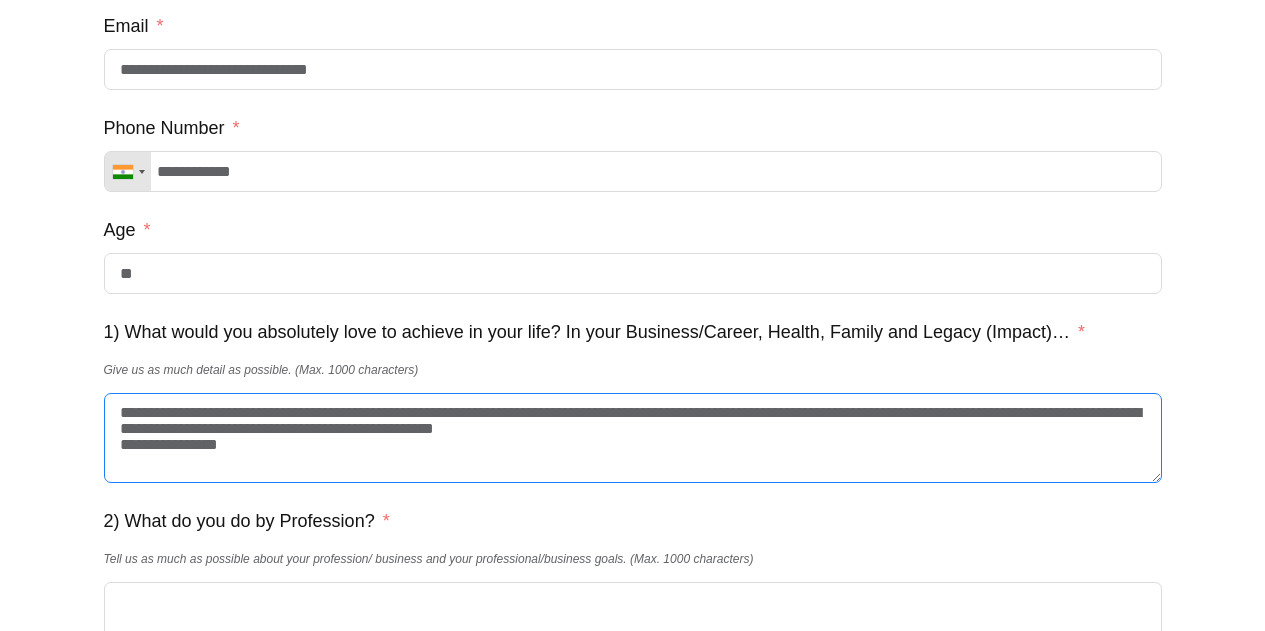 click on "**********" at bounding box center (633, 438) 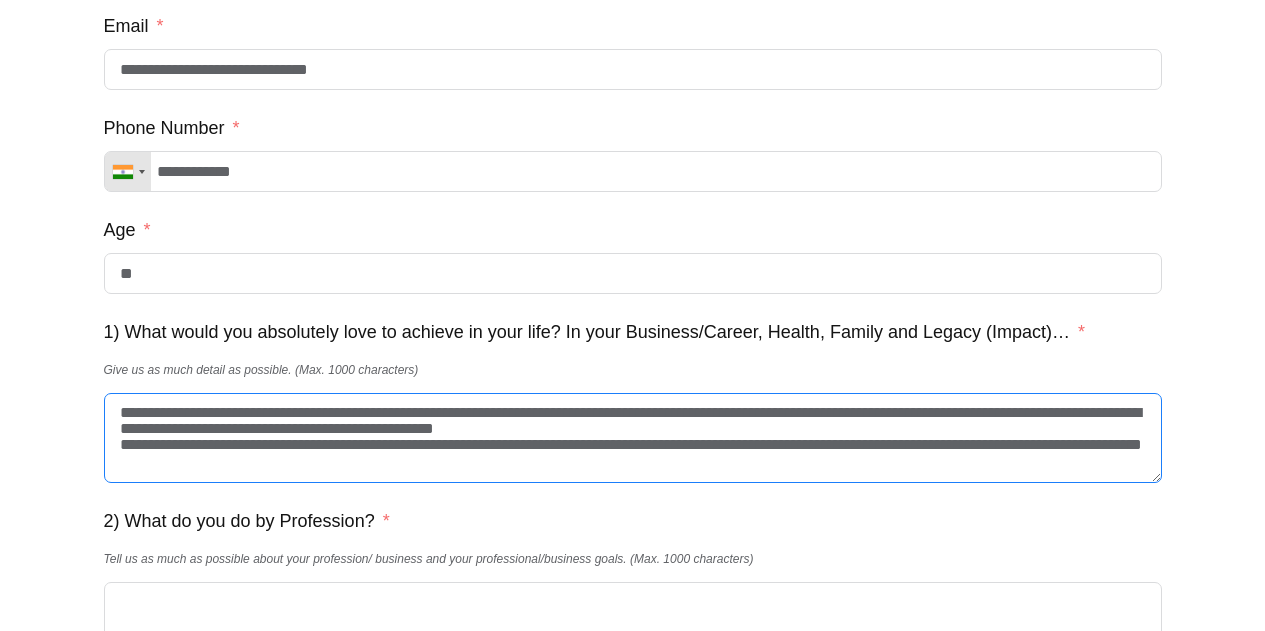 click on "**********" at bounding box center [633, 438] 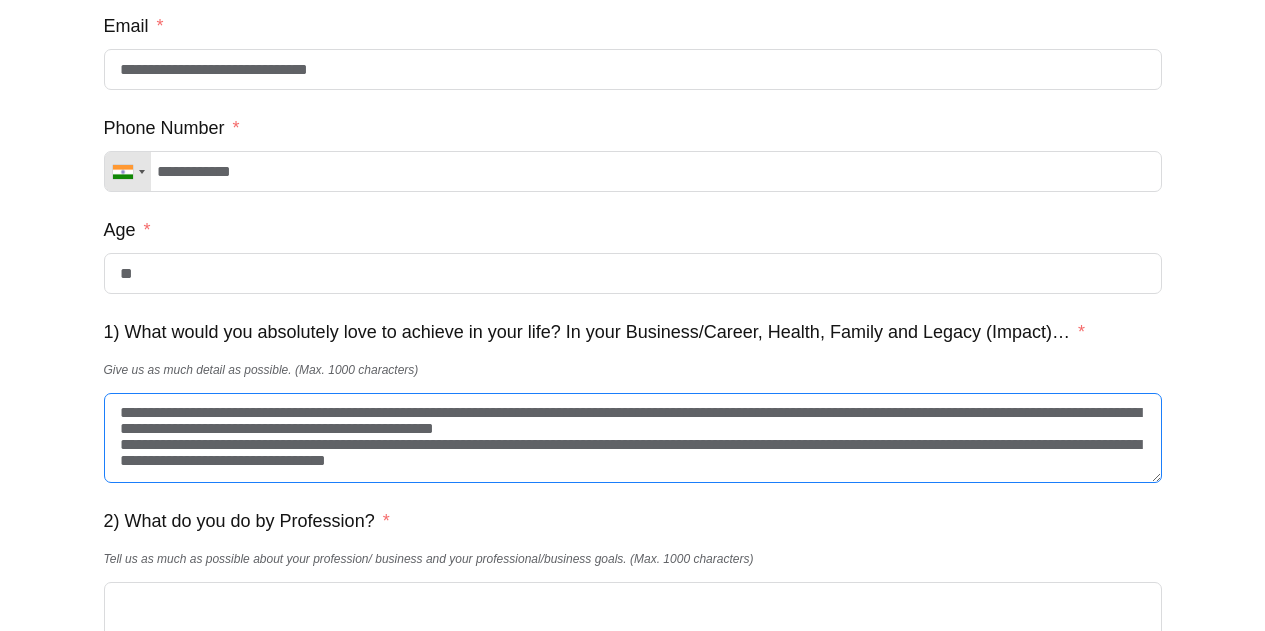 click on "**********" at bounding box center [633, 438] 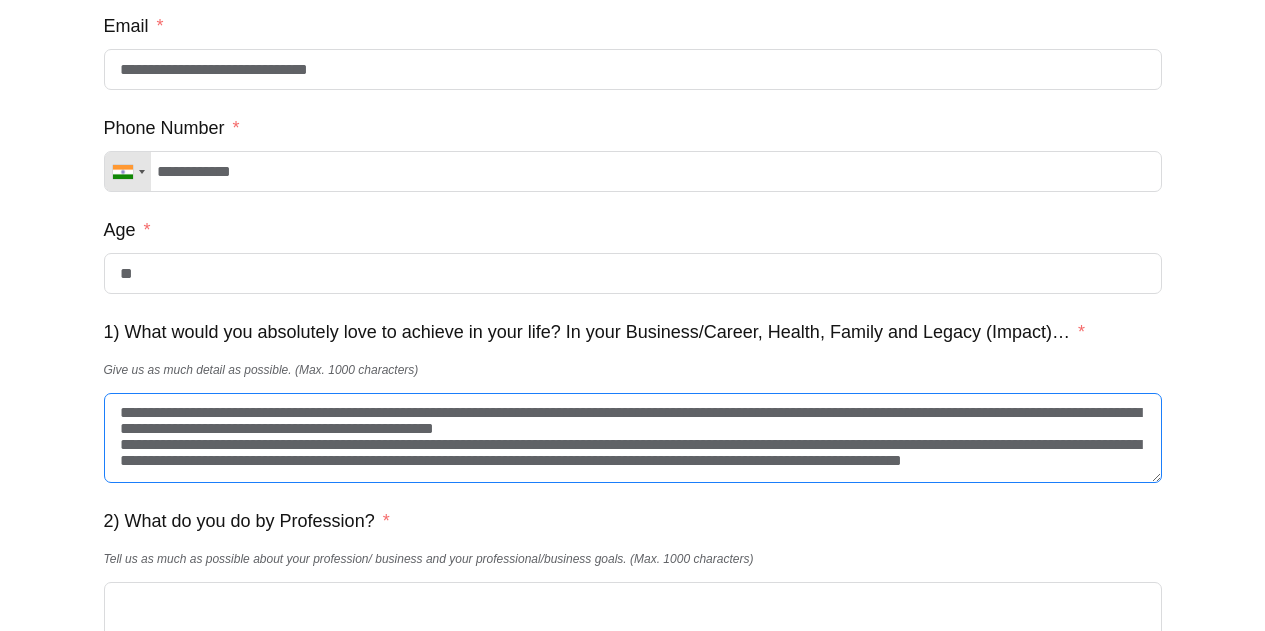 scroll, scrollTop: 5, scrollLeft: 0, axis: vertical 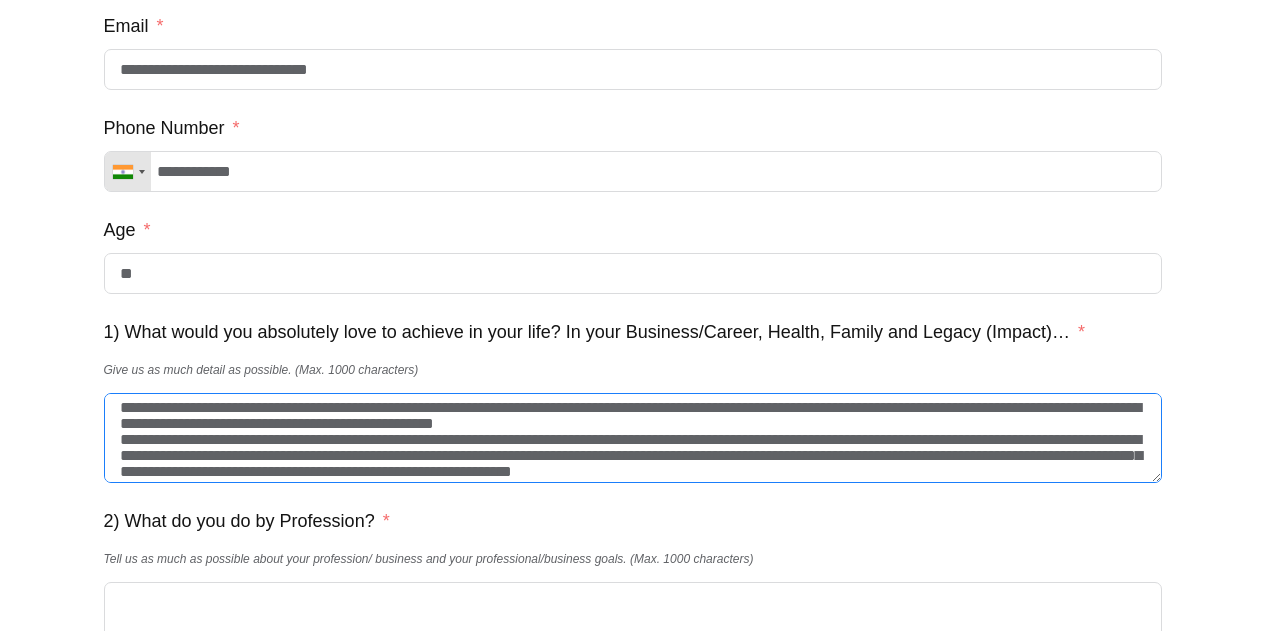 click on "**********" at bounding box center [633, 438] 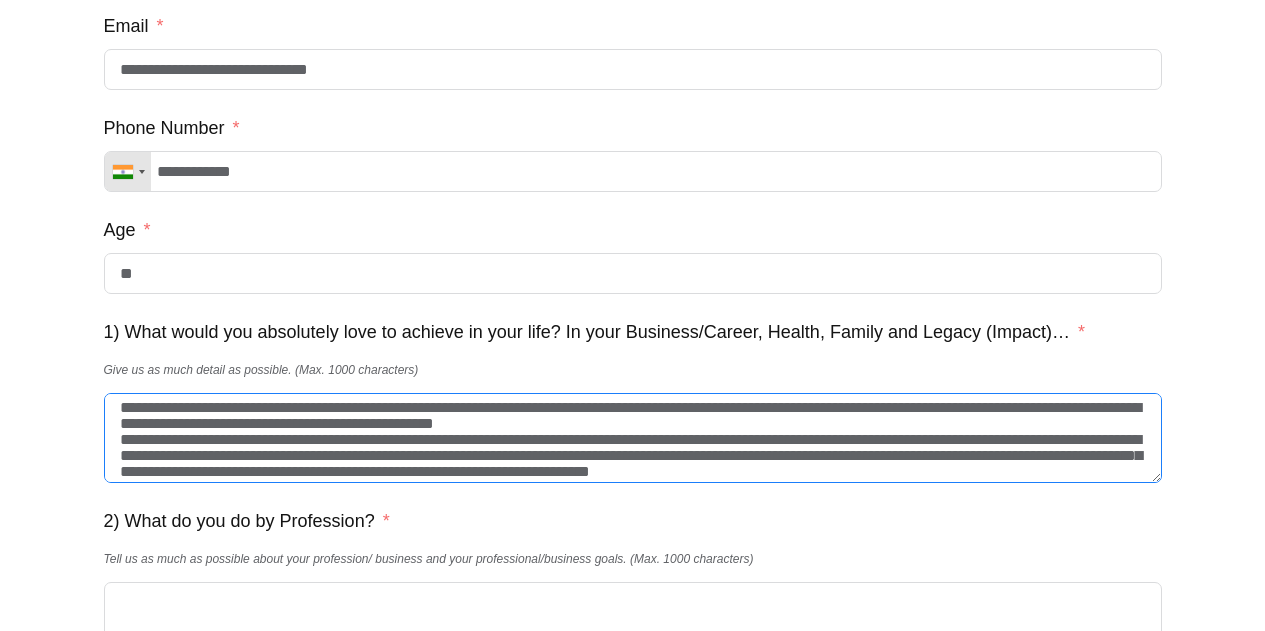 scroll, scrollTop: 14, scrollLeft: 0, axis: vertical 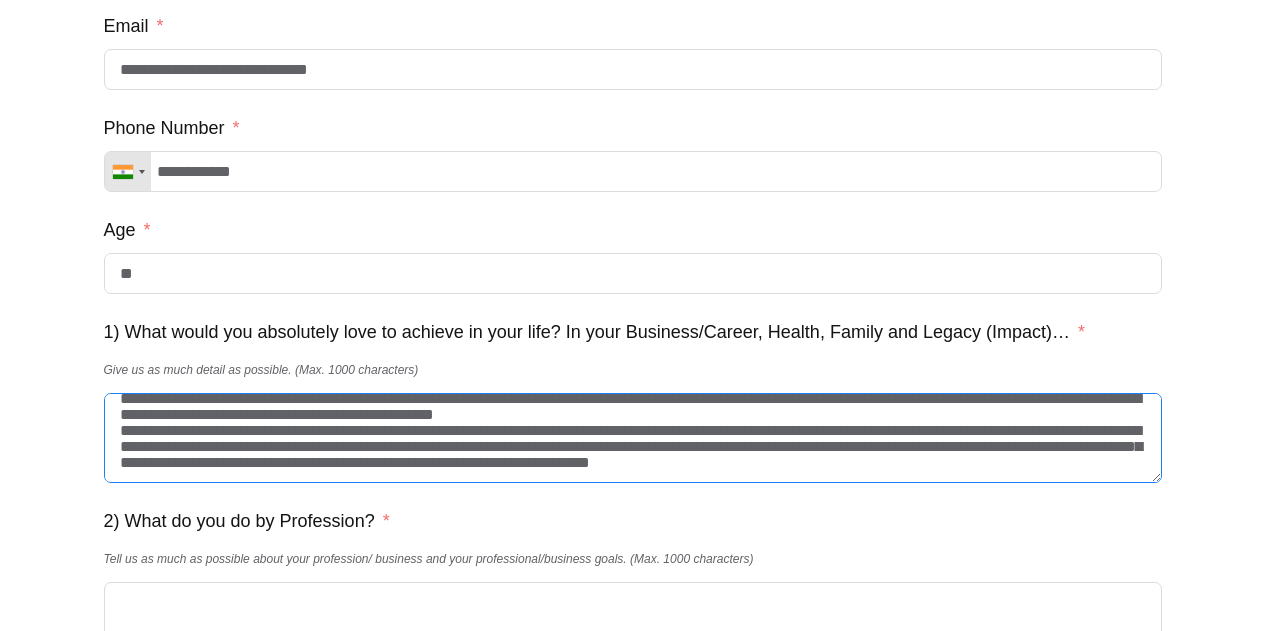 type on "**********" 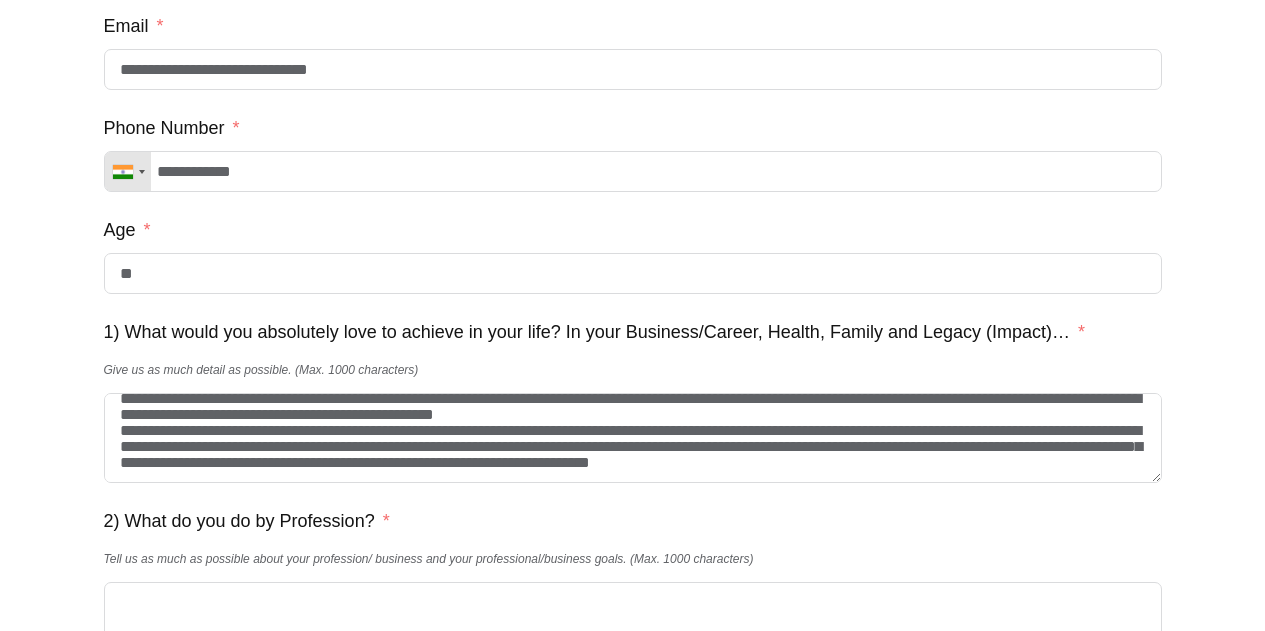 click on "**********" at bounding box center (632, 1052) 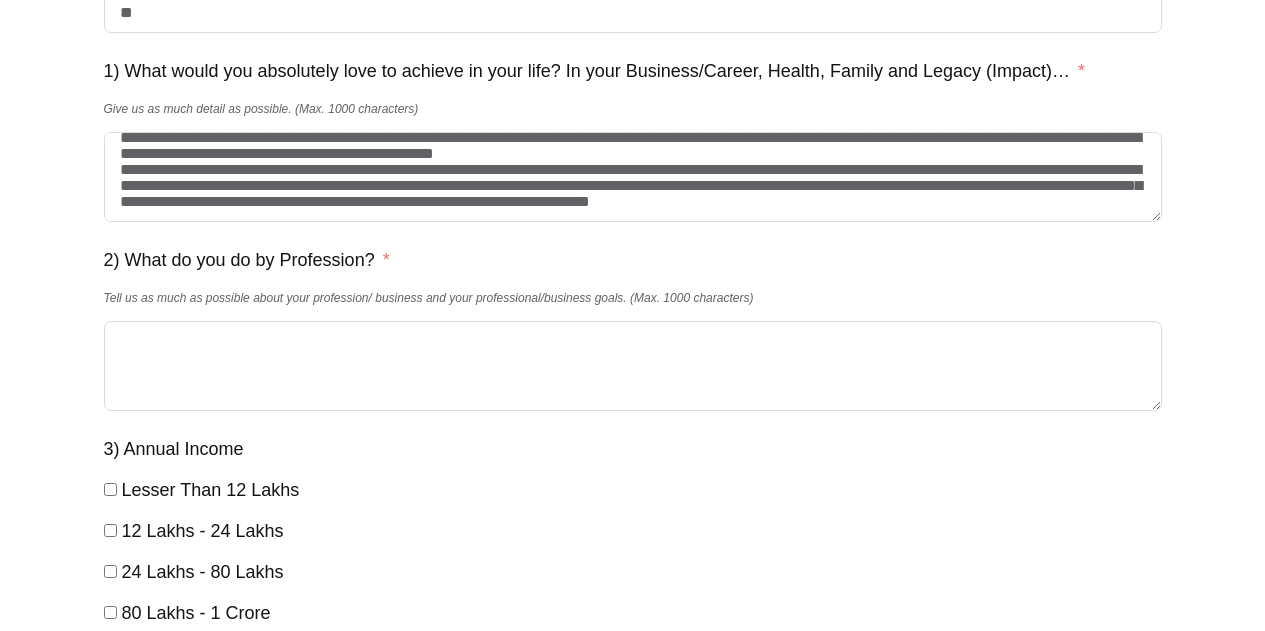 scroll, scrollTop: 884, scrollLeft: 0, axis: vertical 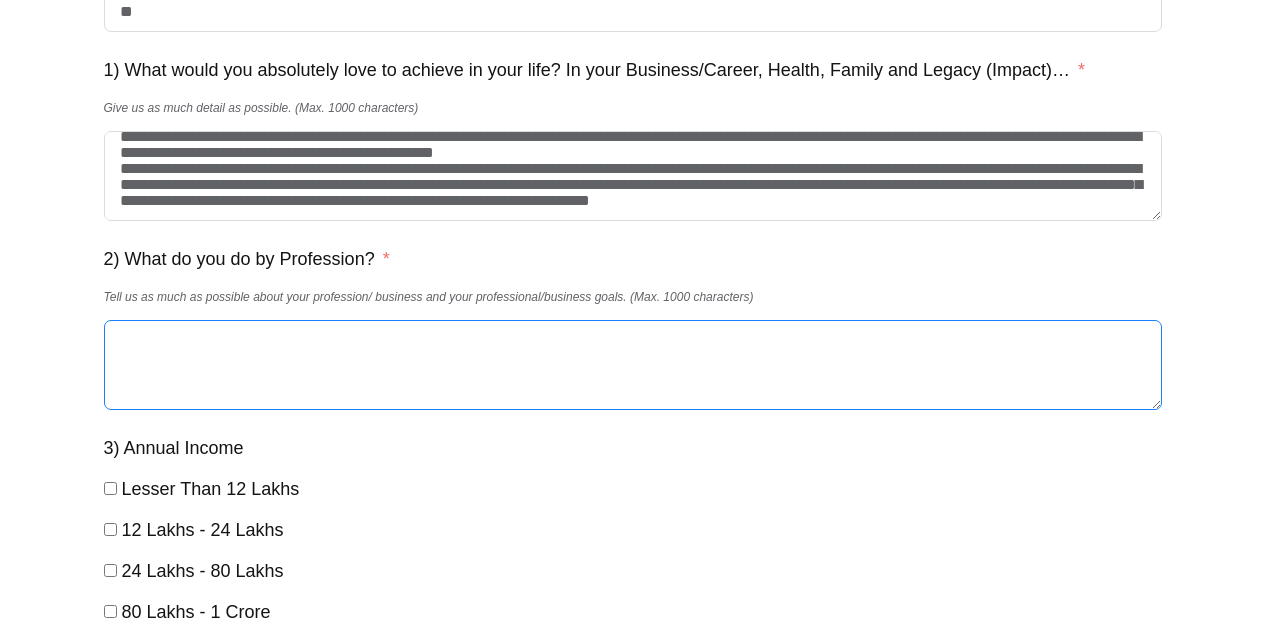 click on "2) What do you do by Profession?" at bounding box center [633, 365] 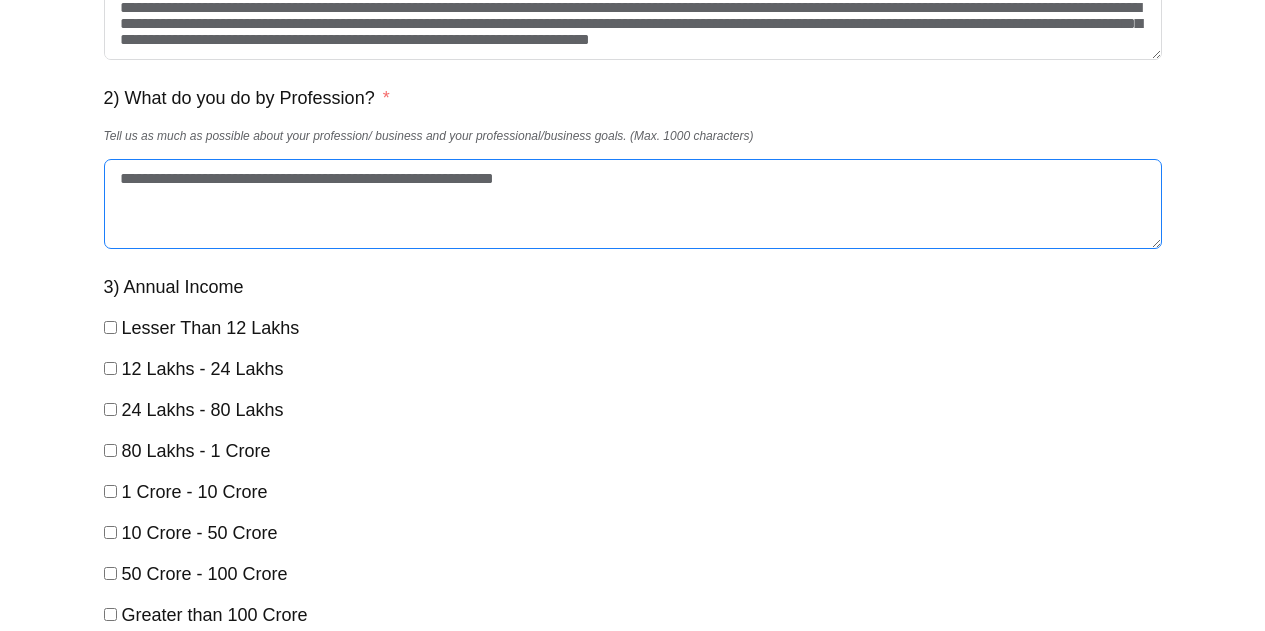 scroll, scrollTop: 1046, scrollLeft: 0, axis: vertical 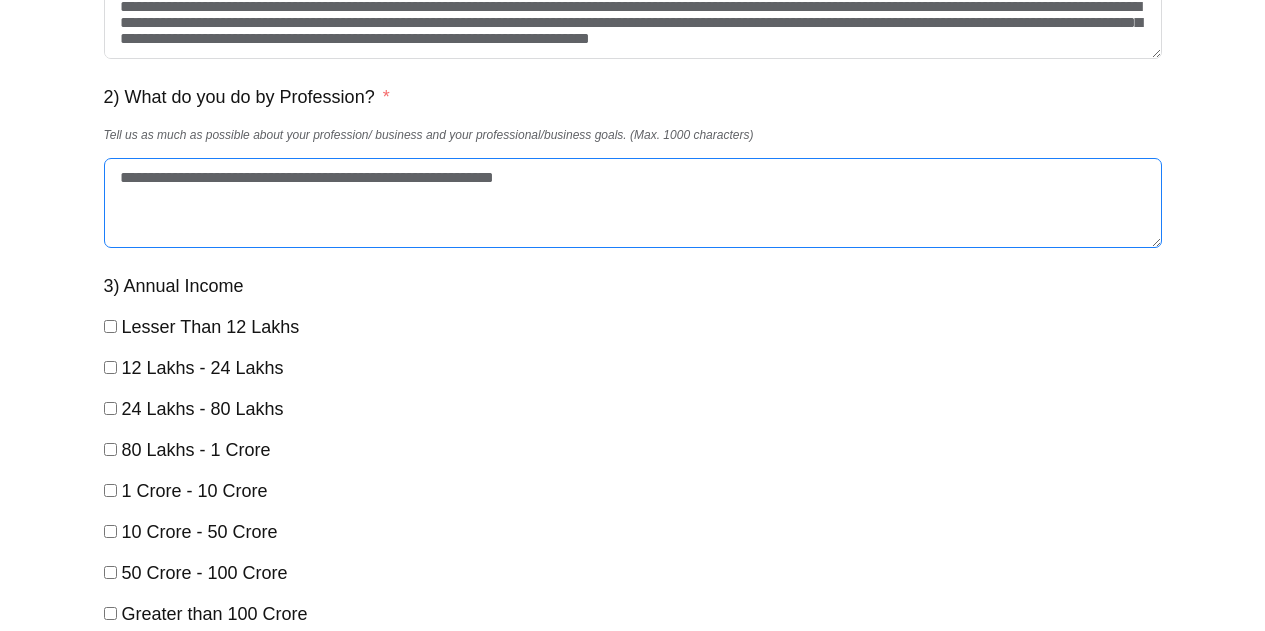 type on "**********" 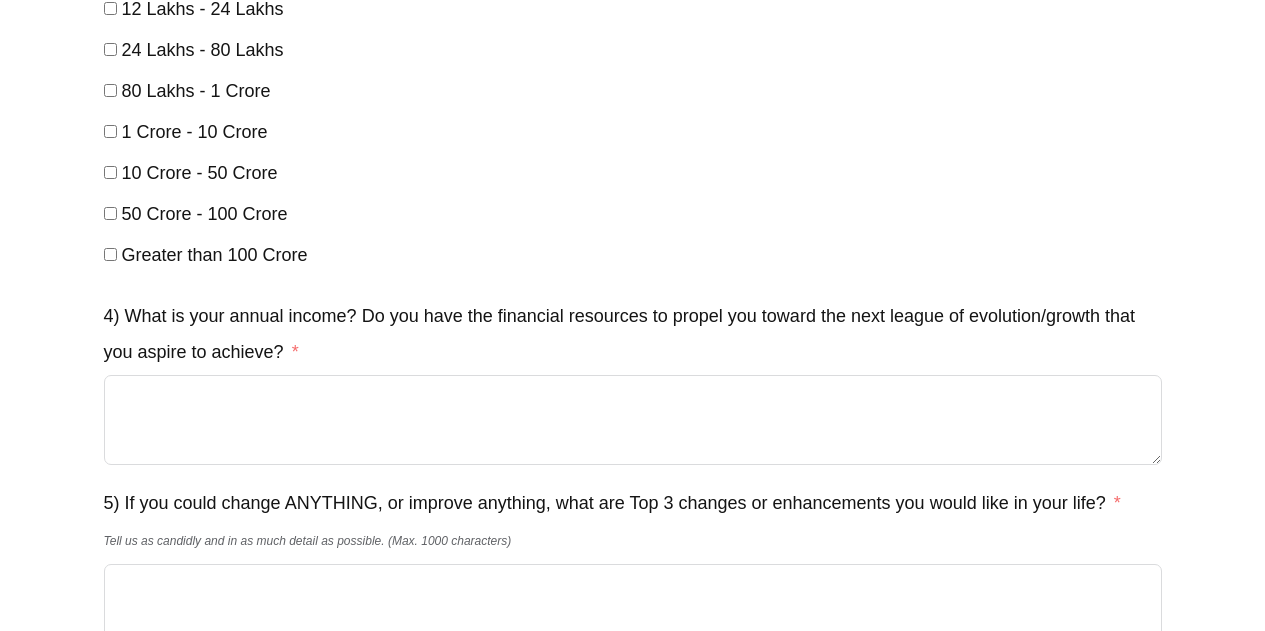 scroll, scrollTop: 1406, scrollLeft: 0, axis: vertical 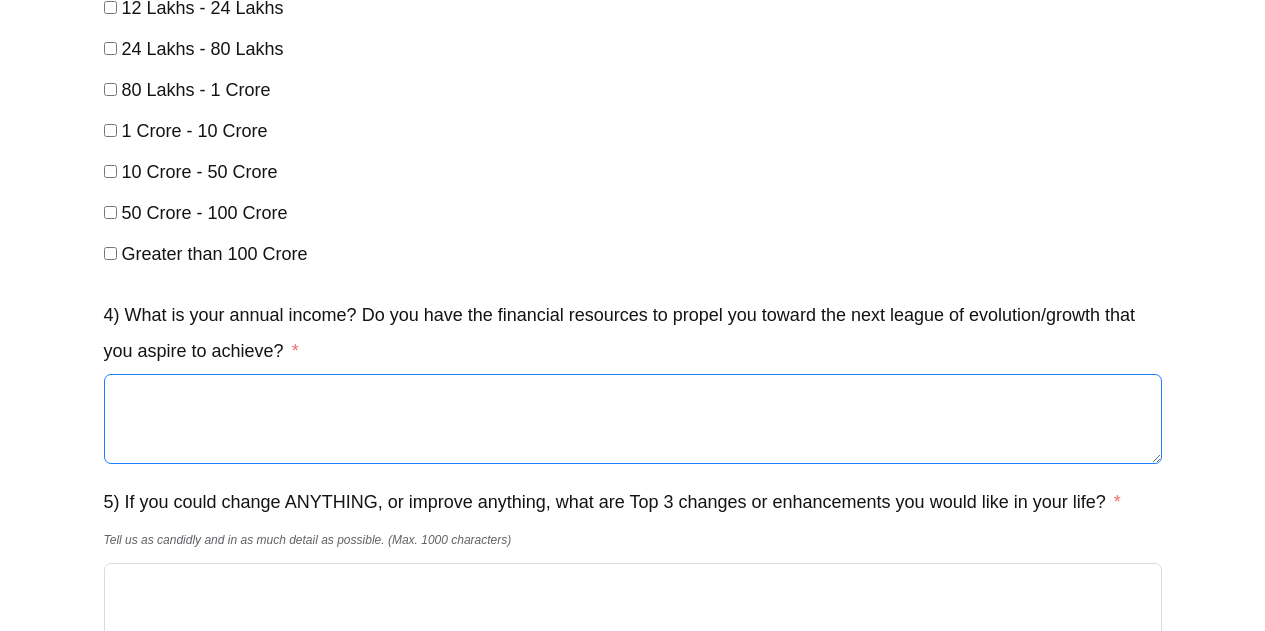 click on "4) What is your annual income? Do you have the financial resources to propel you toward the next league of evolution/growth that you aspire to achieve?" at bounding box center [633, 419] 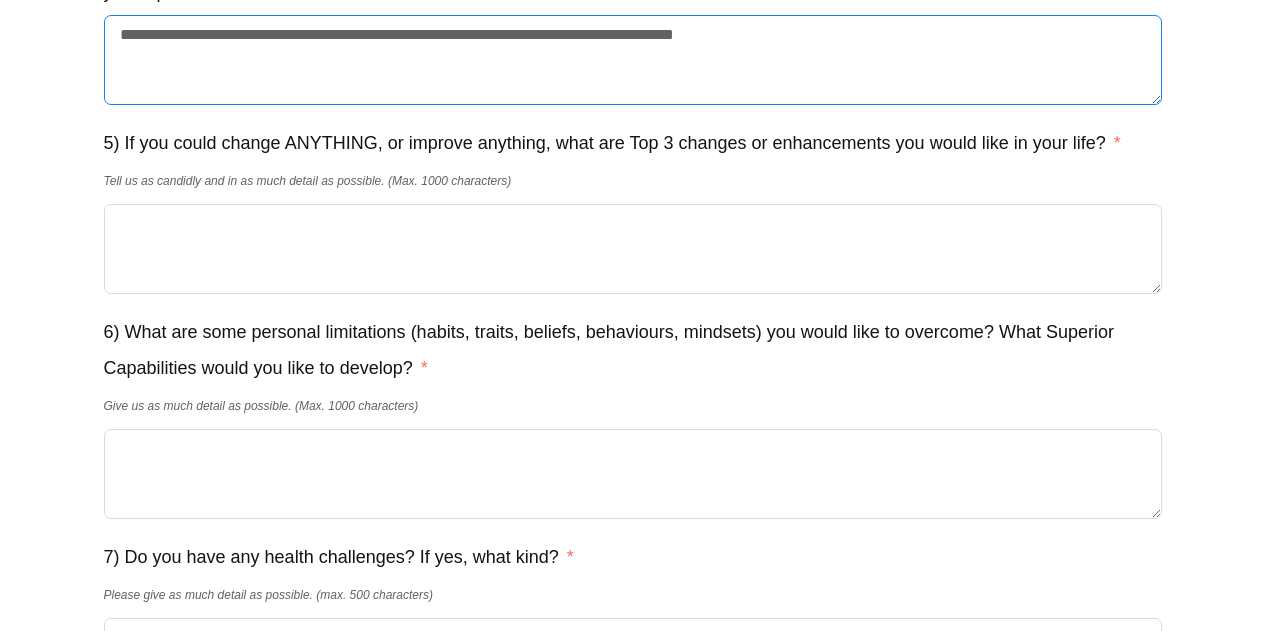scroll, scrollTop: 1766, scrollLeft: 0, axis: vertical 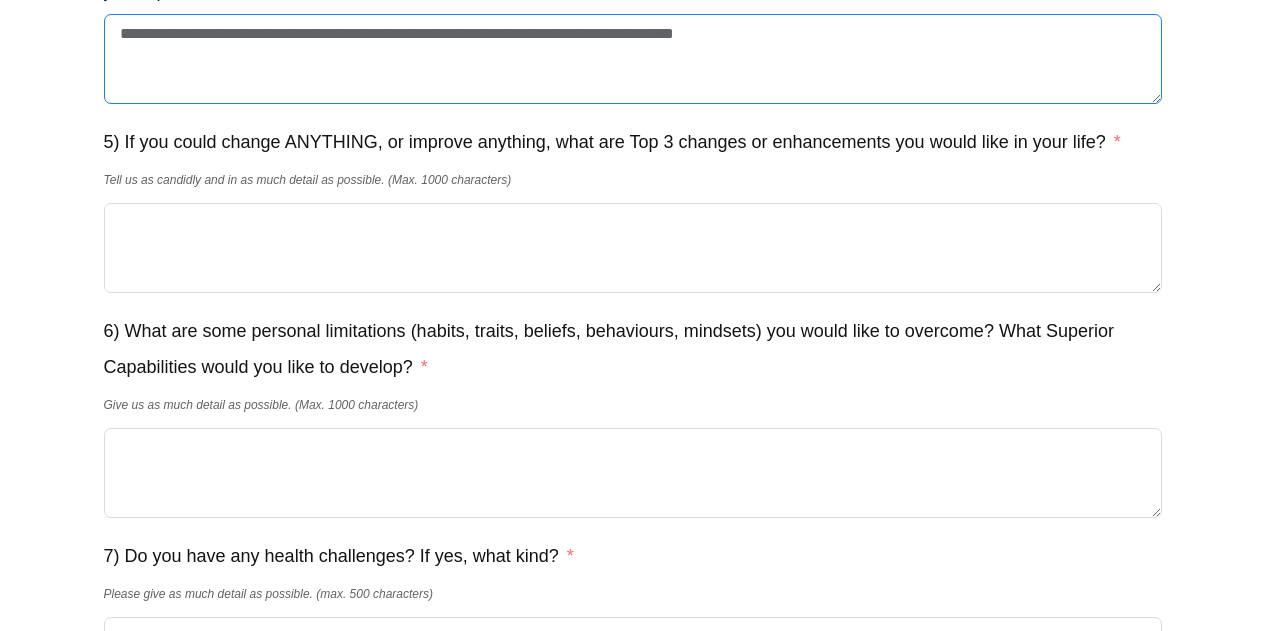 type on "**********" 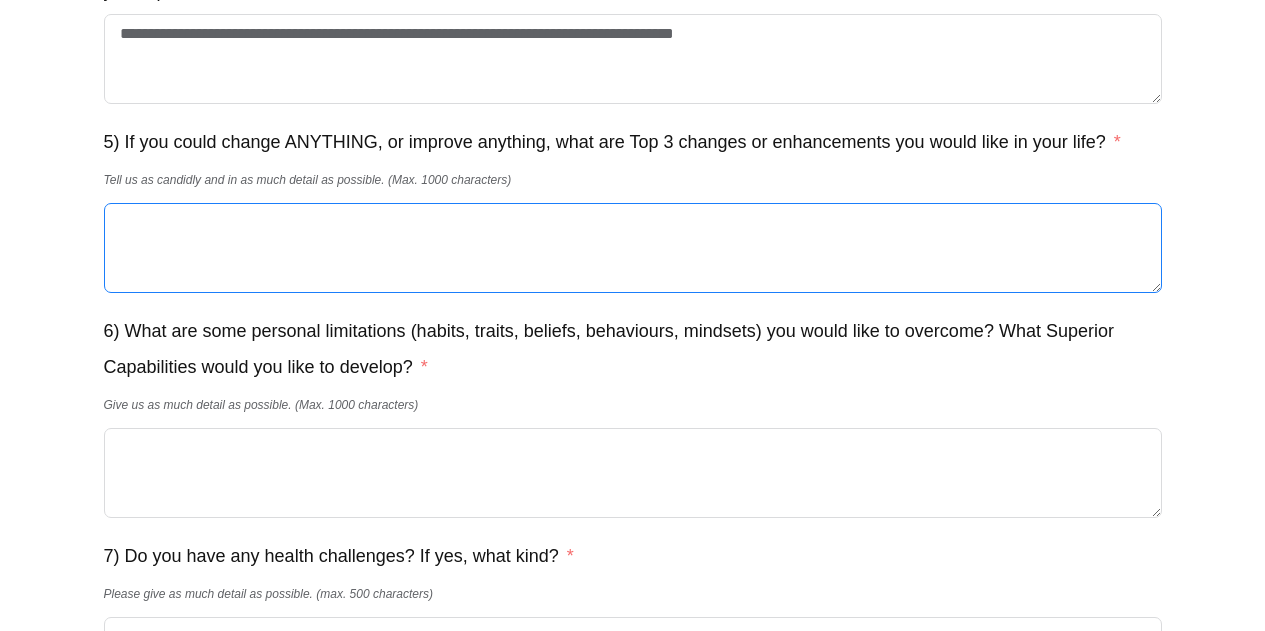click on "5) If you could change ANYTHING, or improve anything, what are Top 3 changes or enhancements you would like in your life?" at bounding box center [633, 248] 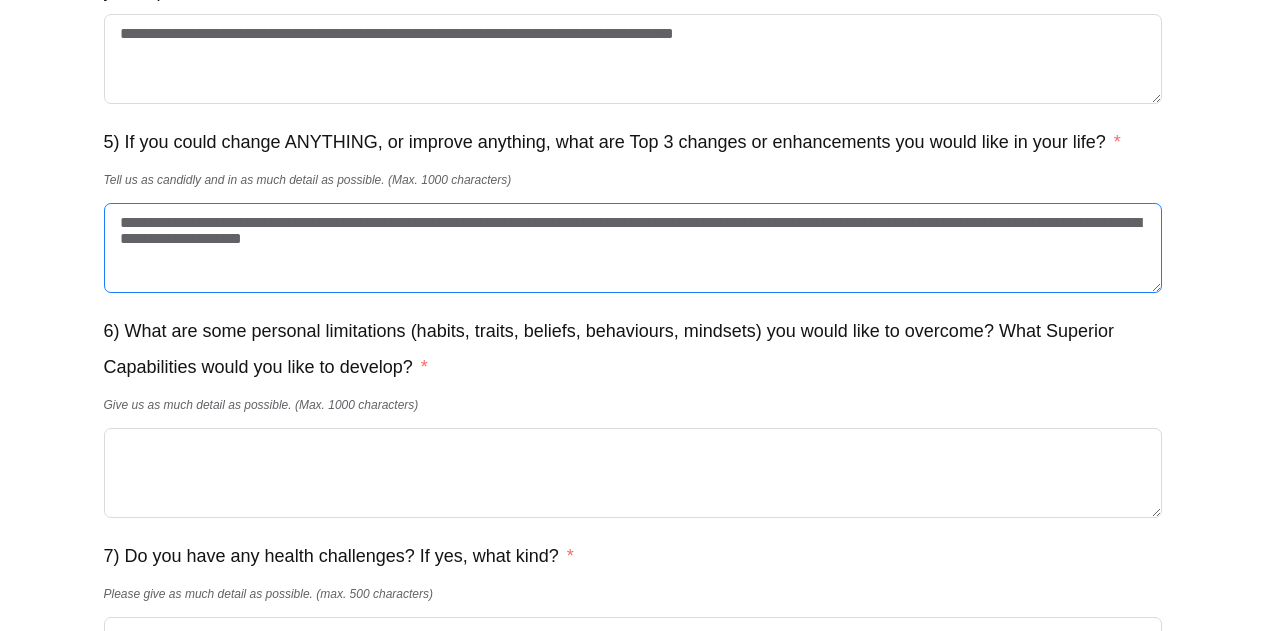 click on "**********" at bounding box center [633, 248] 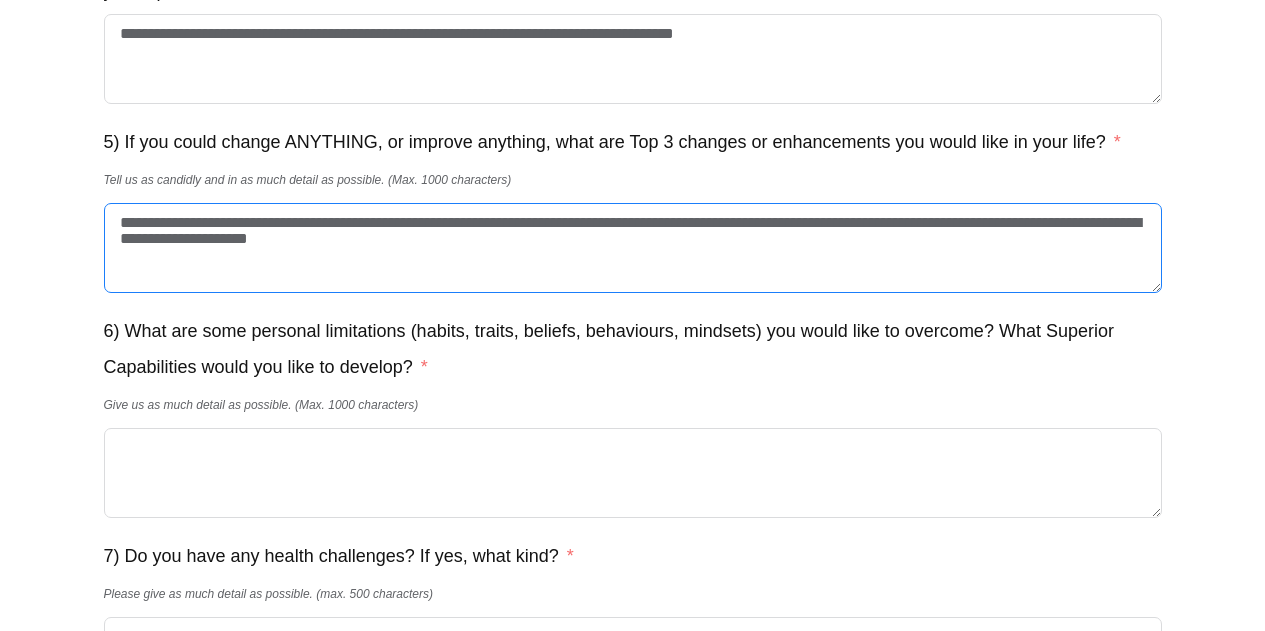 click on "**********" at bounding box center (633, 248) 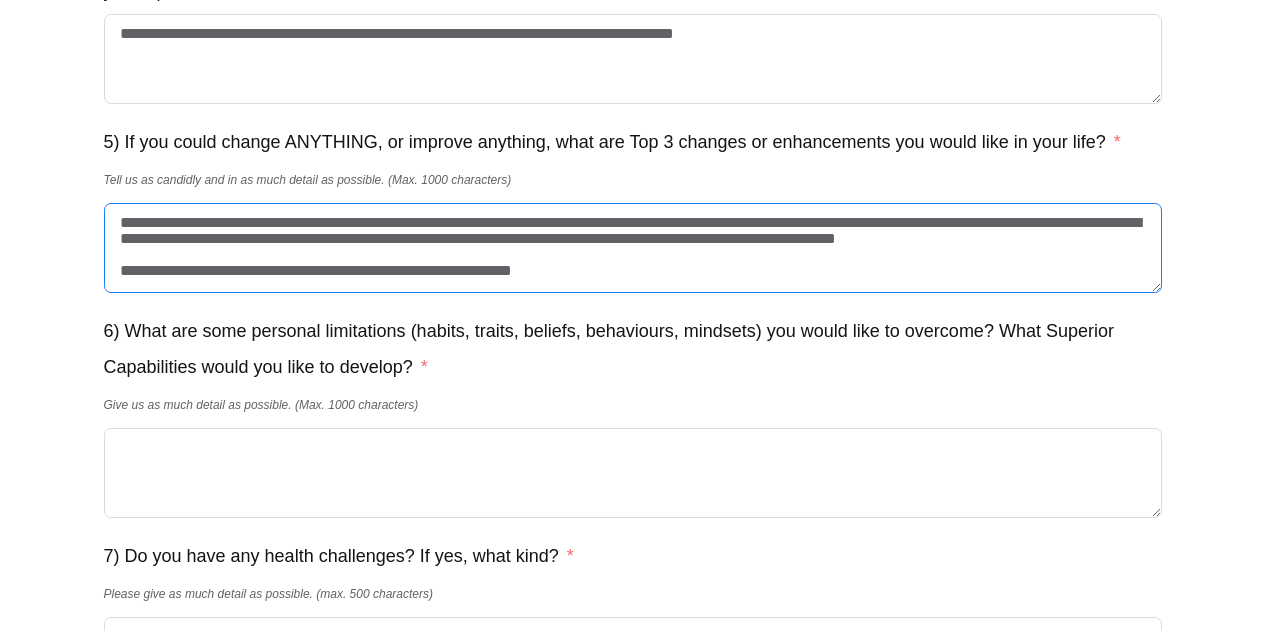 click on "**********" at bounding box center (633, 248) 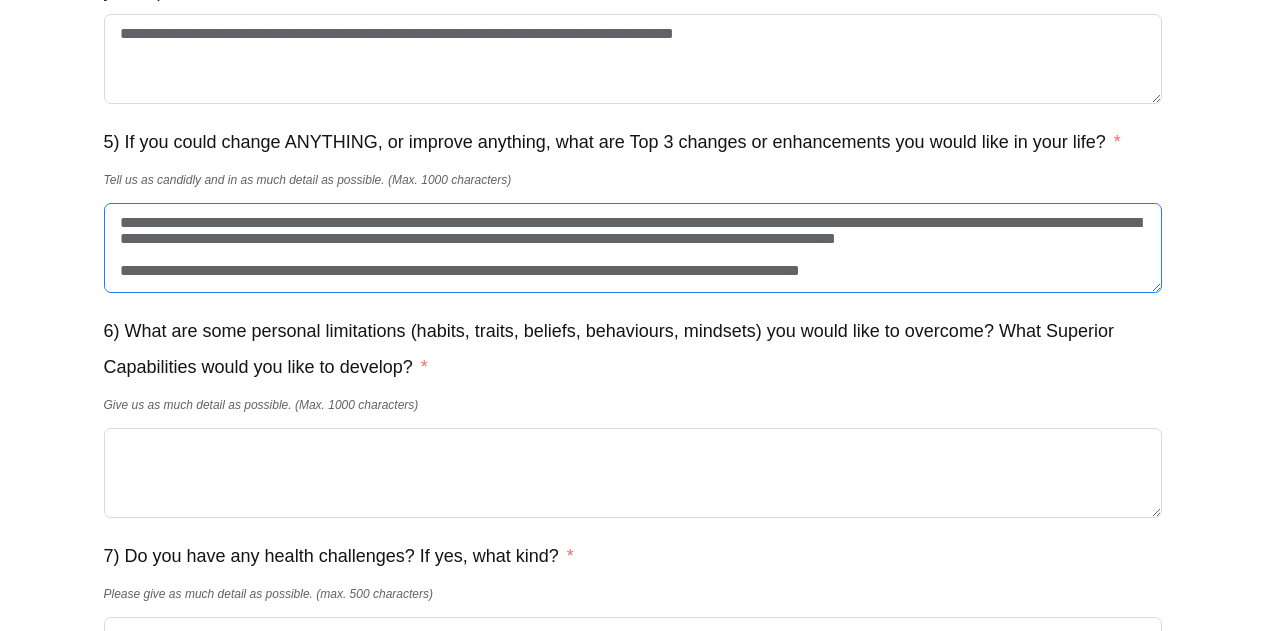 click on "**********" at bounding box center [633, 248] 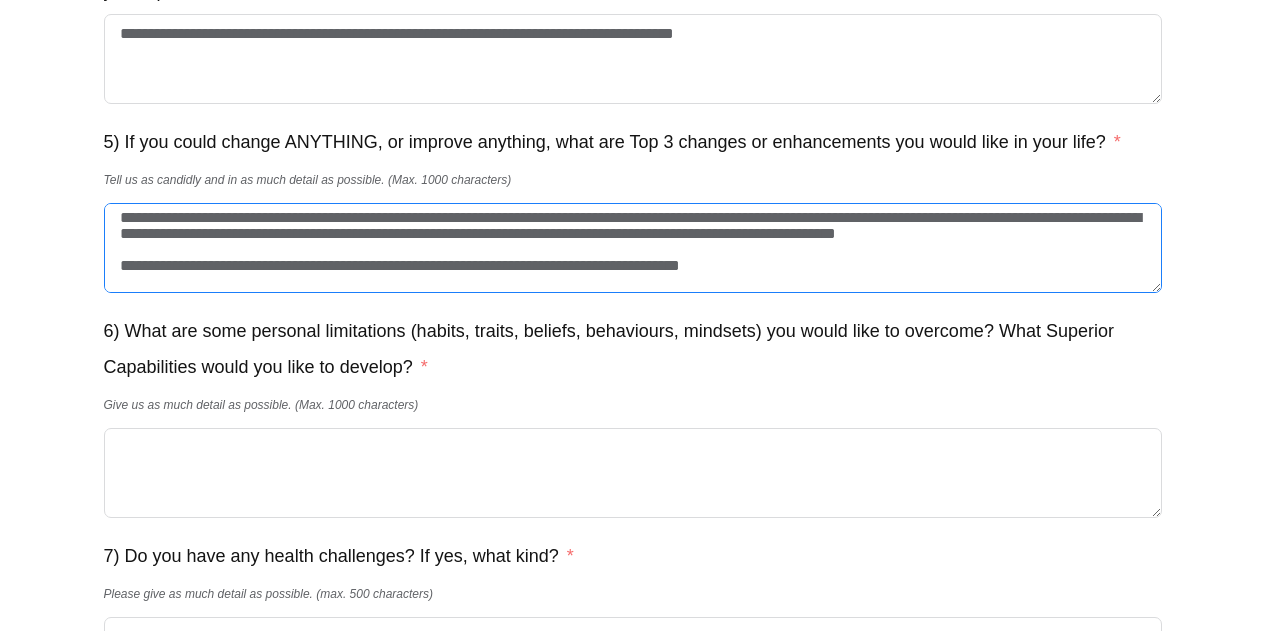 scroll, scrollTop: 46, scrollLeft: 0, axis: vertical 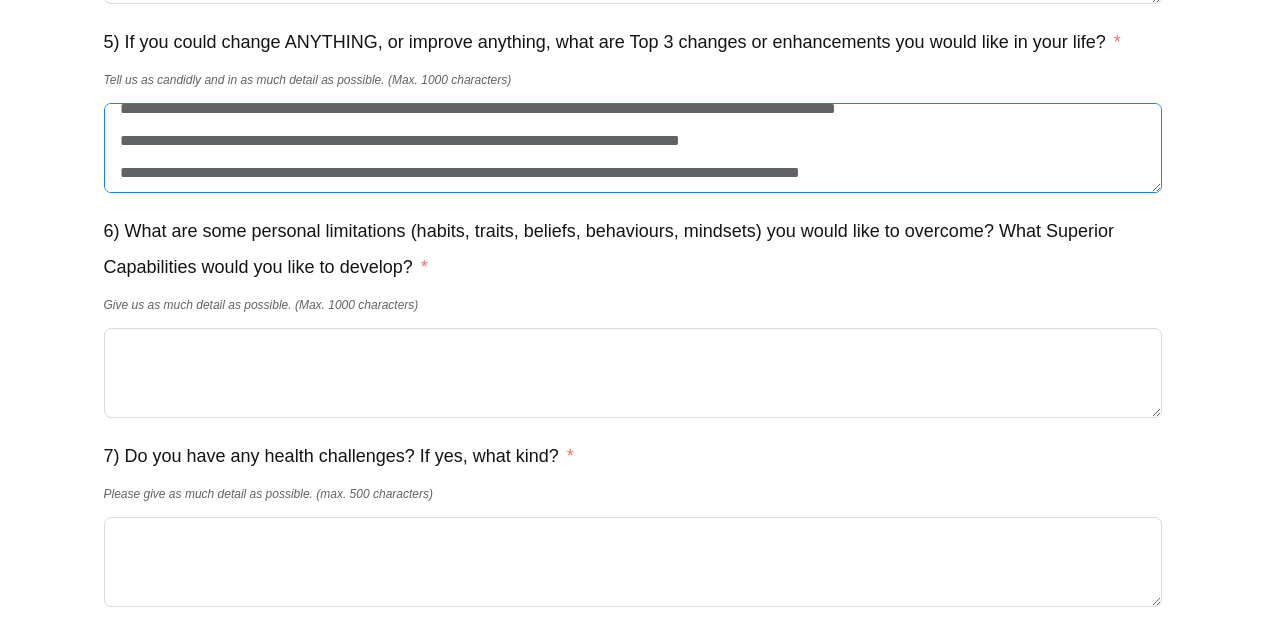 click on "**********" at bounding box center (633, 148) 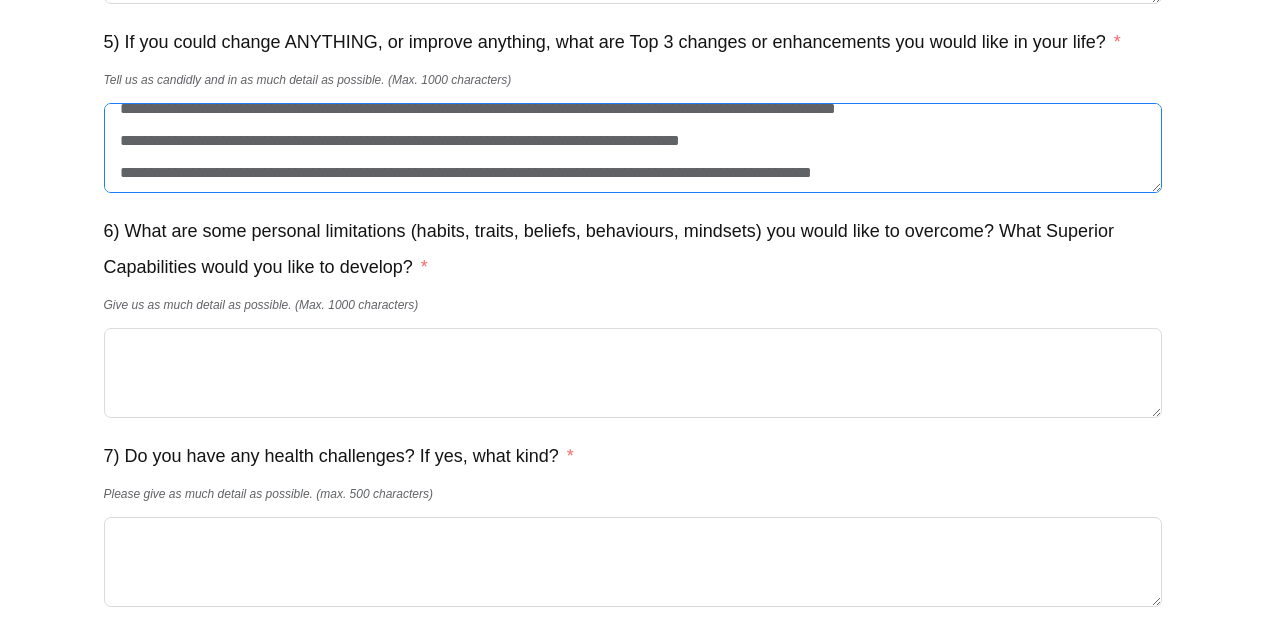 scroll, scrollTop: 69, scrollLeft: 0, axis: vertical 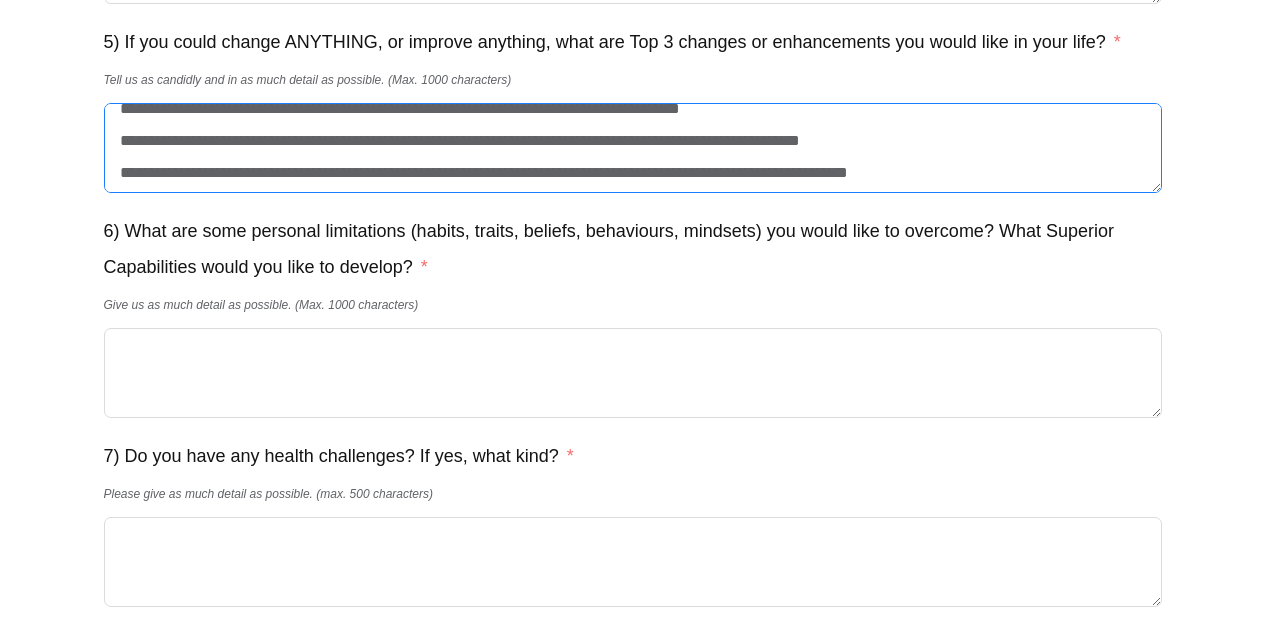 drag, startPoint x: 227, startPoint y: 200, endPoint x: 952, endPoint y: 187, distance: 725.1165 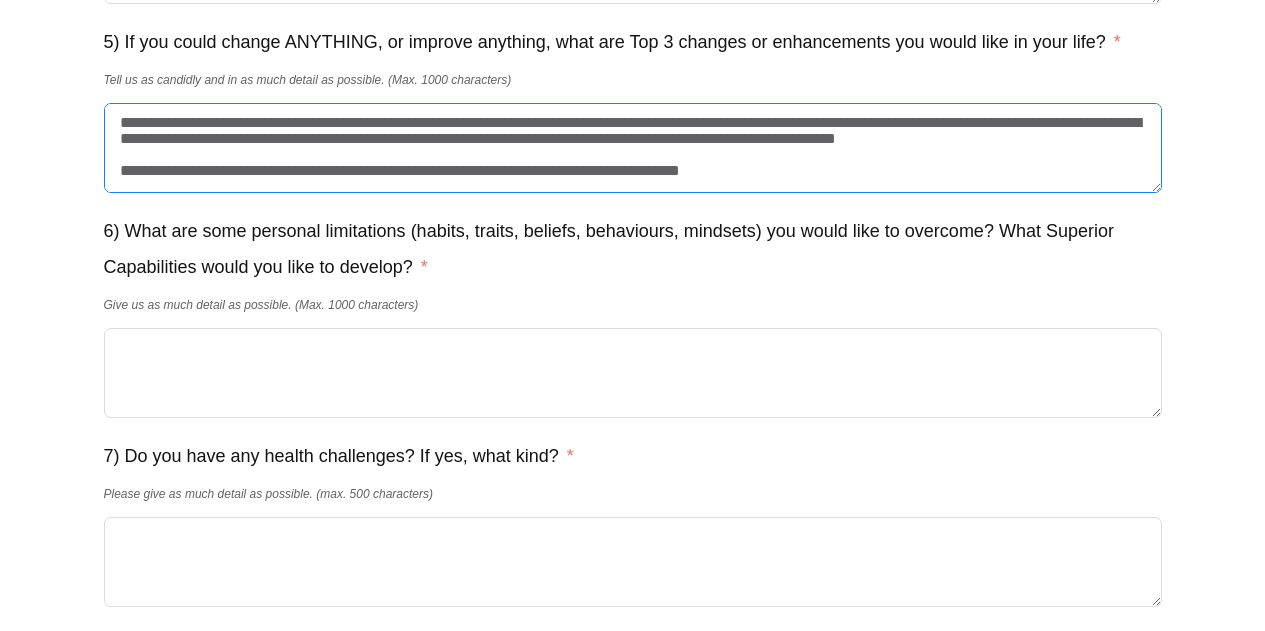 scroll, scrollTop: 78, scrollLeft: 0, axis: vertical 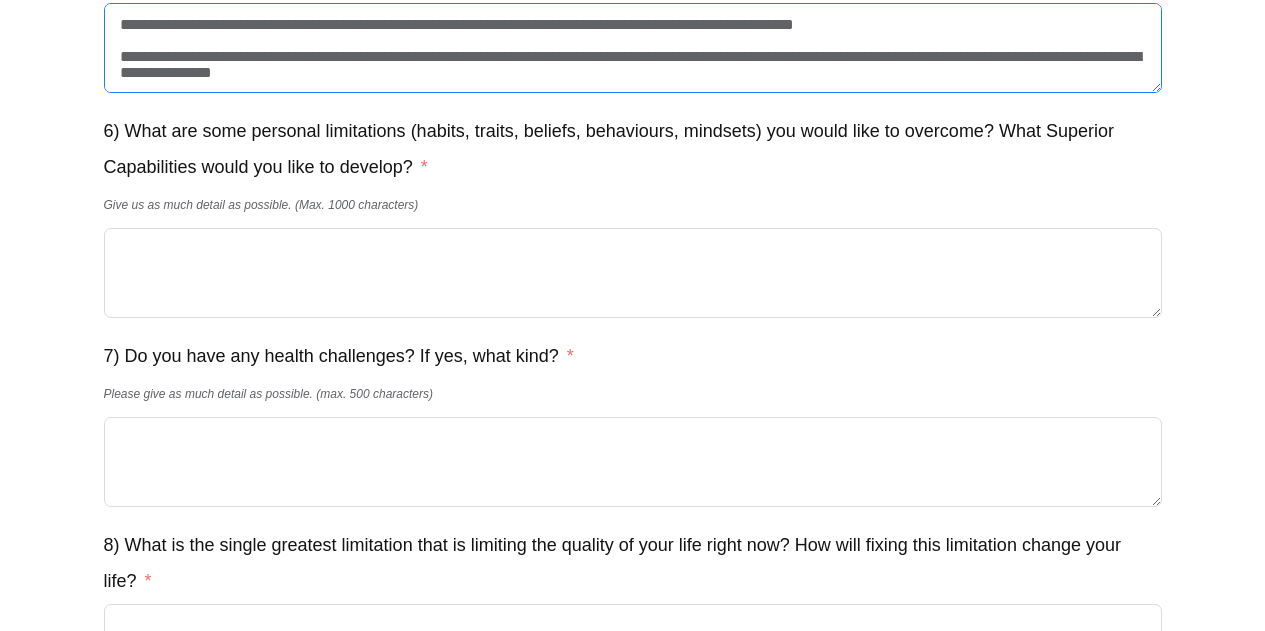 click on "**********" at bounding box center (633, 48) 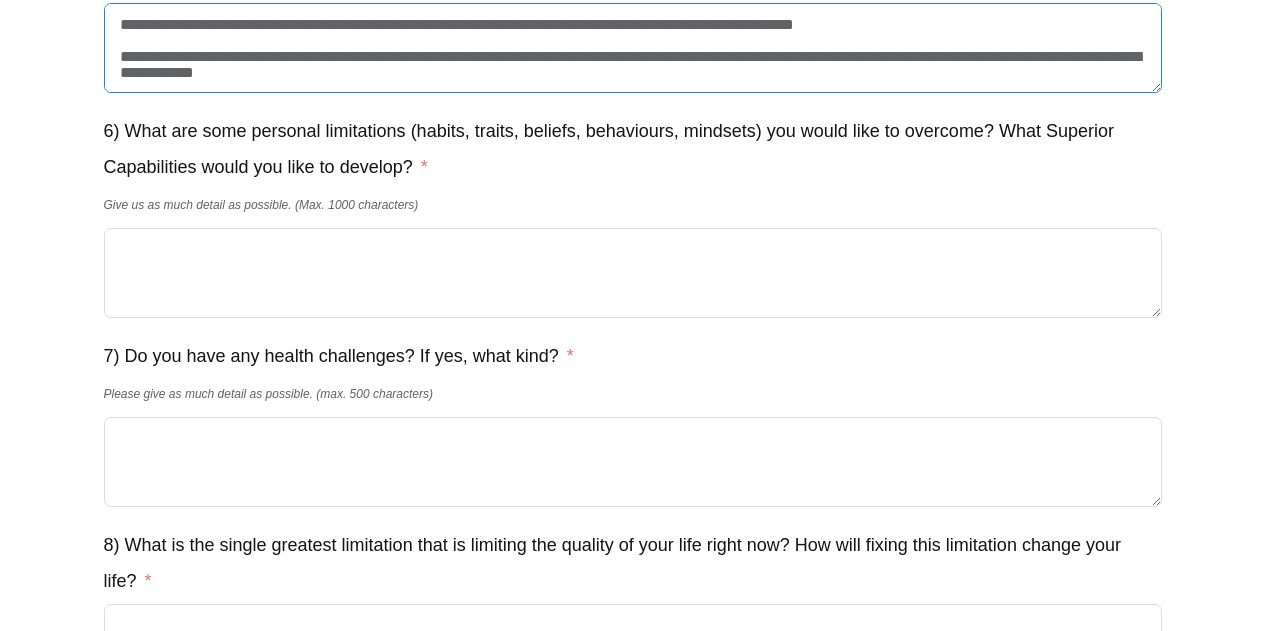 click on "**********" at bounding box center [633, 48] 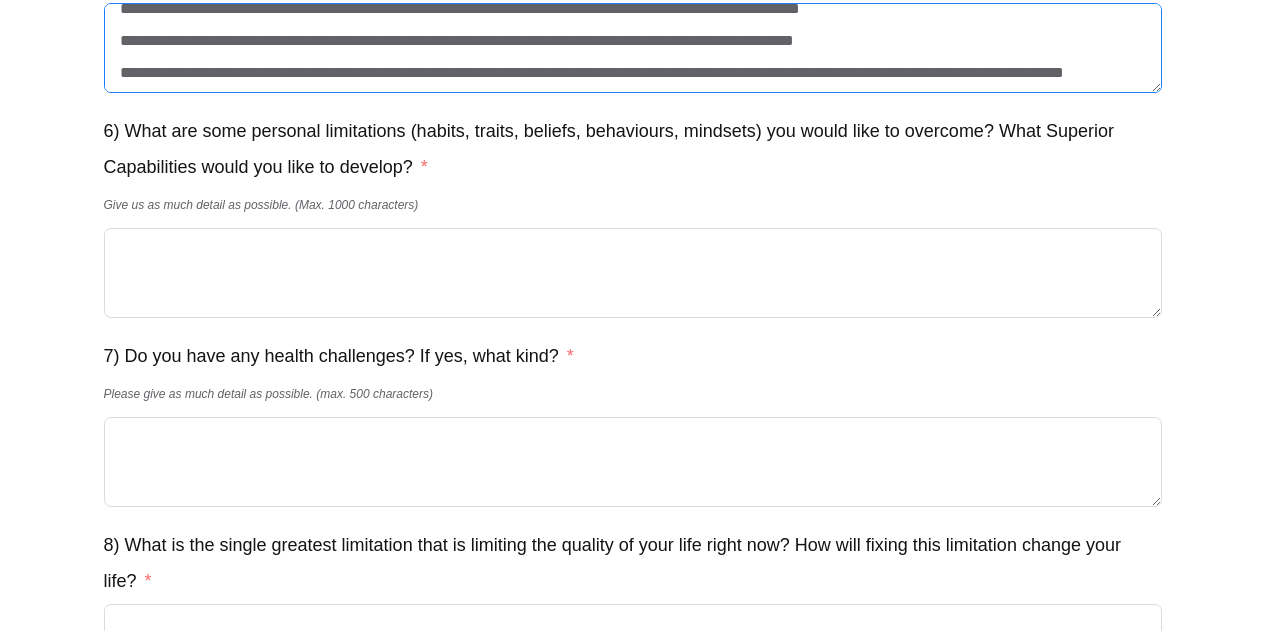 click on "**********" at bounding box center (633, 48) 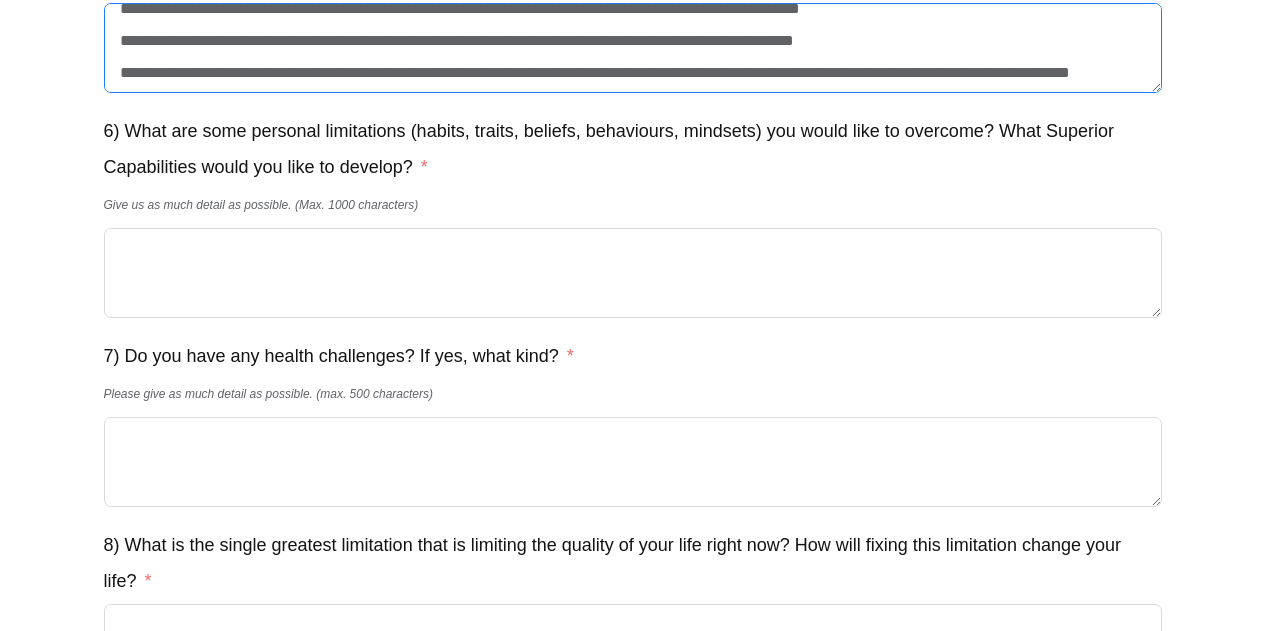 click on "**********" at bounding box center [633, 48] 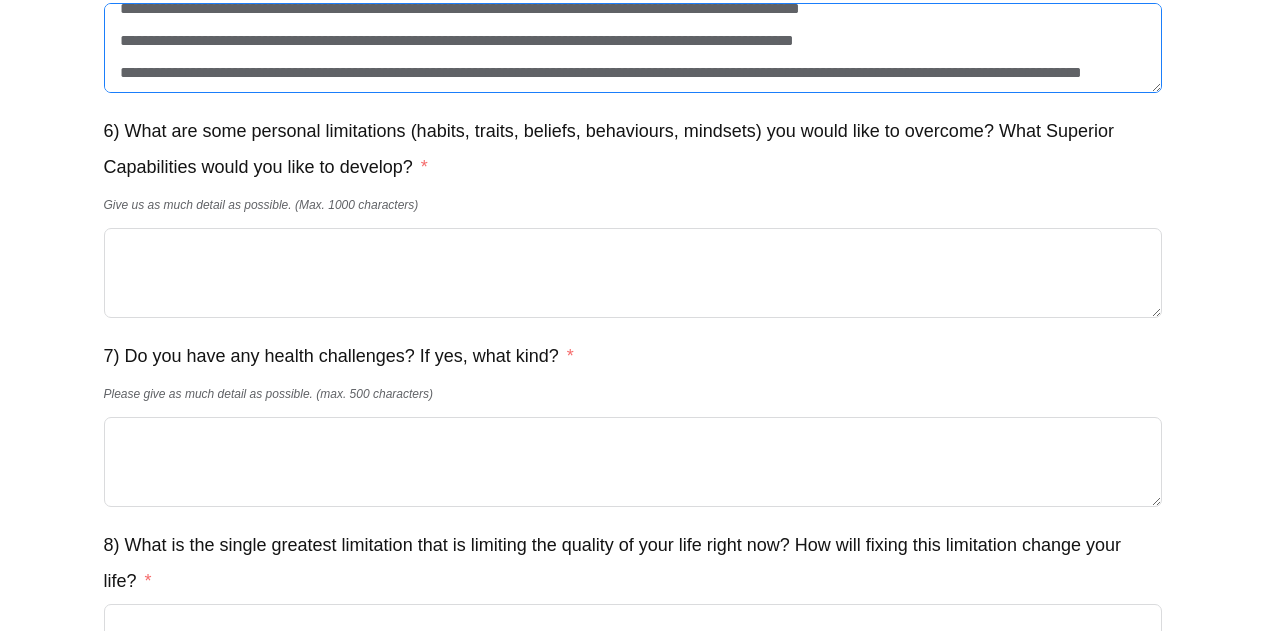 scroll, scrollTop: 149, scrollLeft: 0, axis: vertical 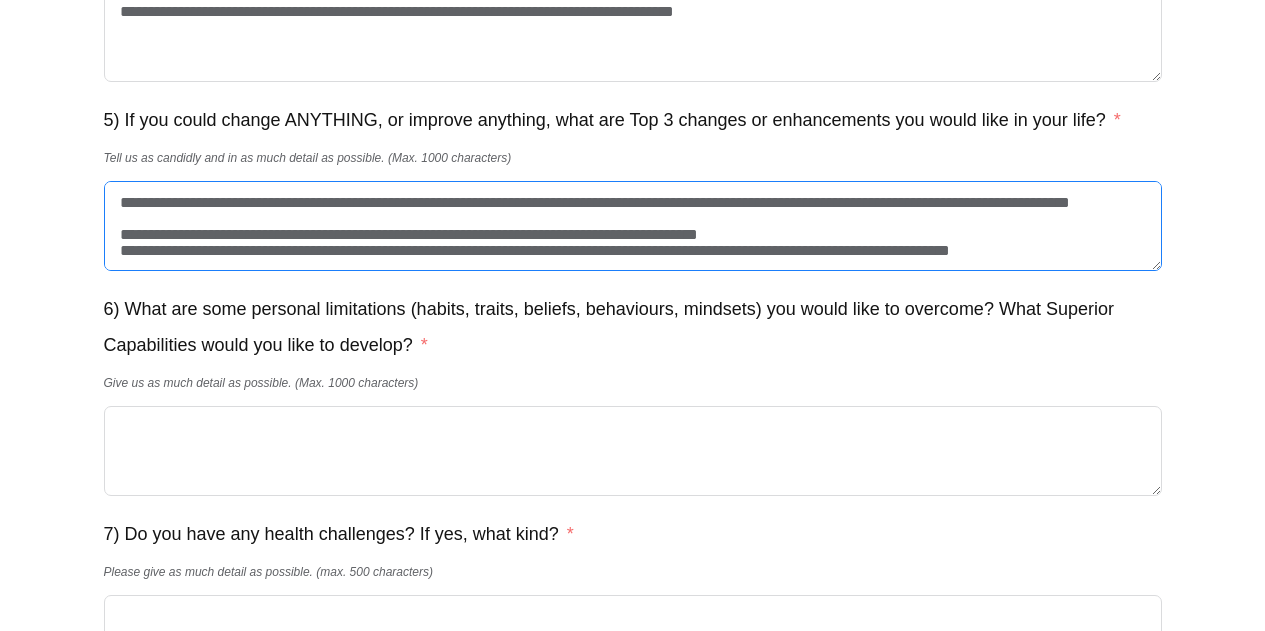 click on "**********" at bounding box center [633, 226] 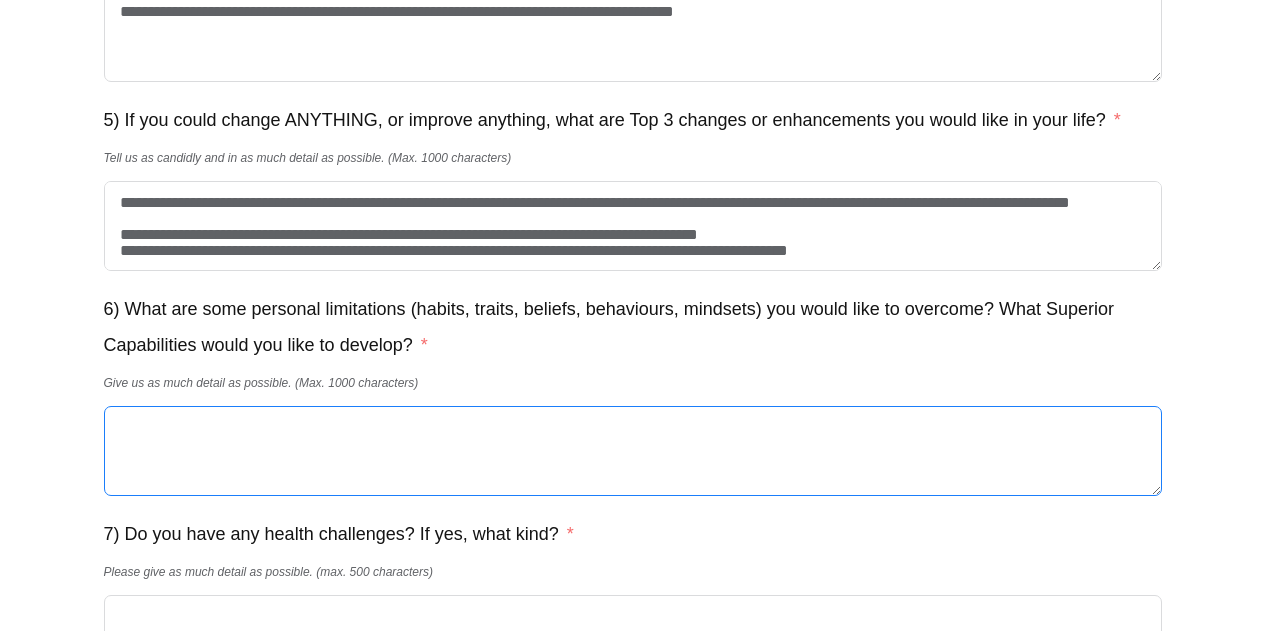click on "6) What are some personal limitations (habits, traits, beliefs, behaviours, mindsets) you would like to overcome? What Superior Capabilities would you like to develop?" at bounding box center [633, 451] 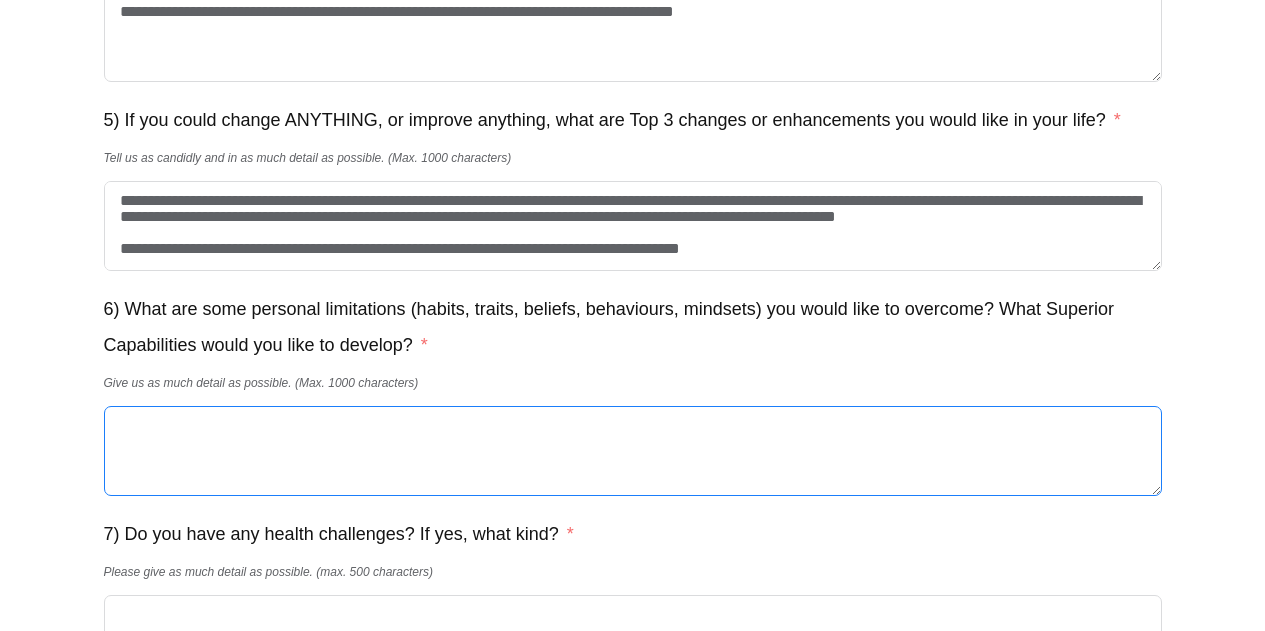 scroll, scrollTop: 0, scrollLeft: 0, axis: both 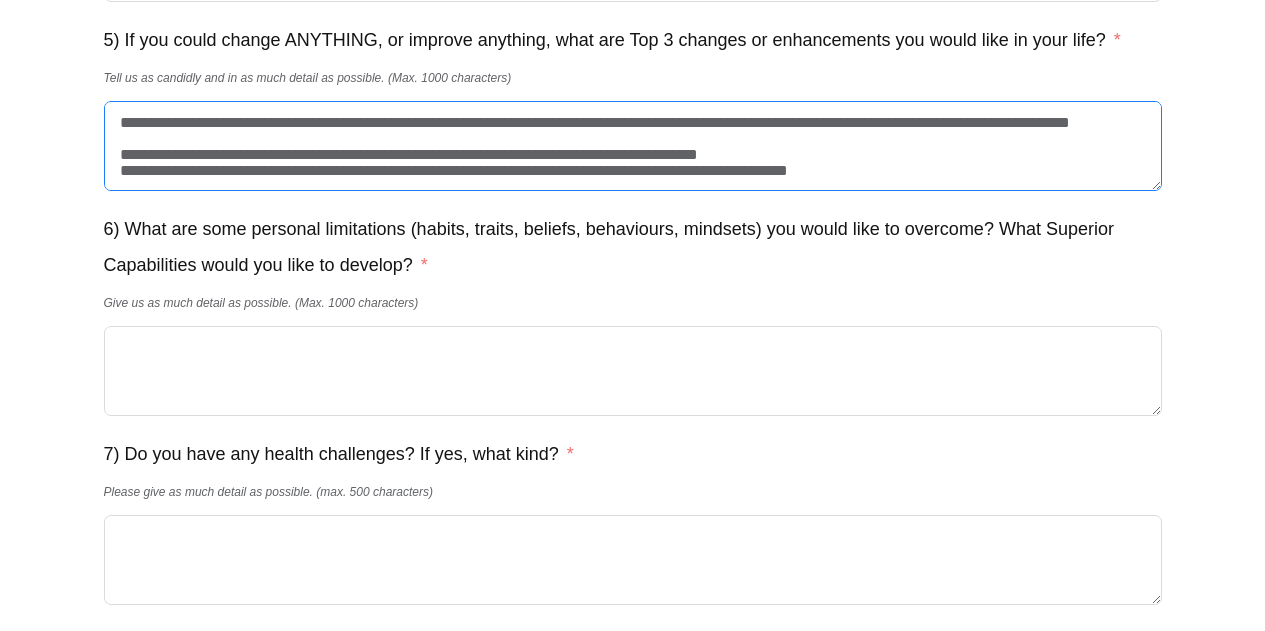 click on "**********" at bounding box center [633, 146] 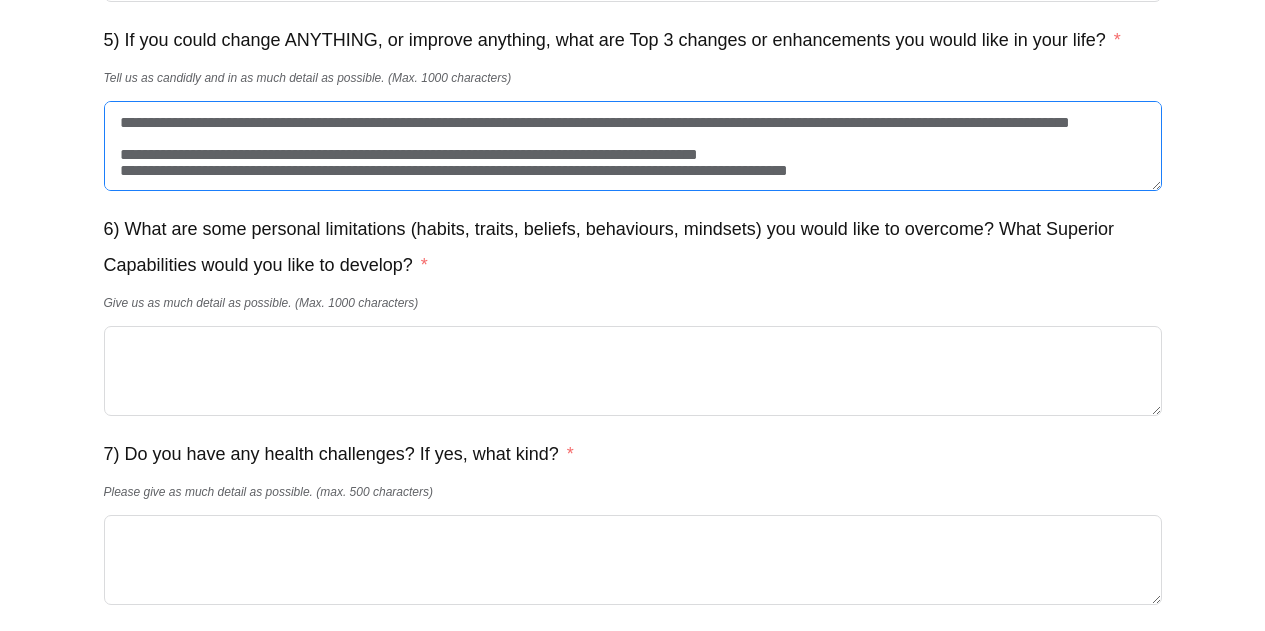 scroll, scrollTop: 174, scrollLeft: 0, axis: vertical 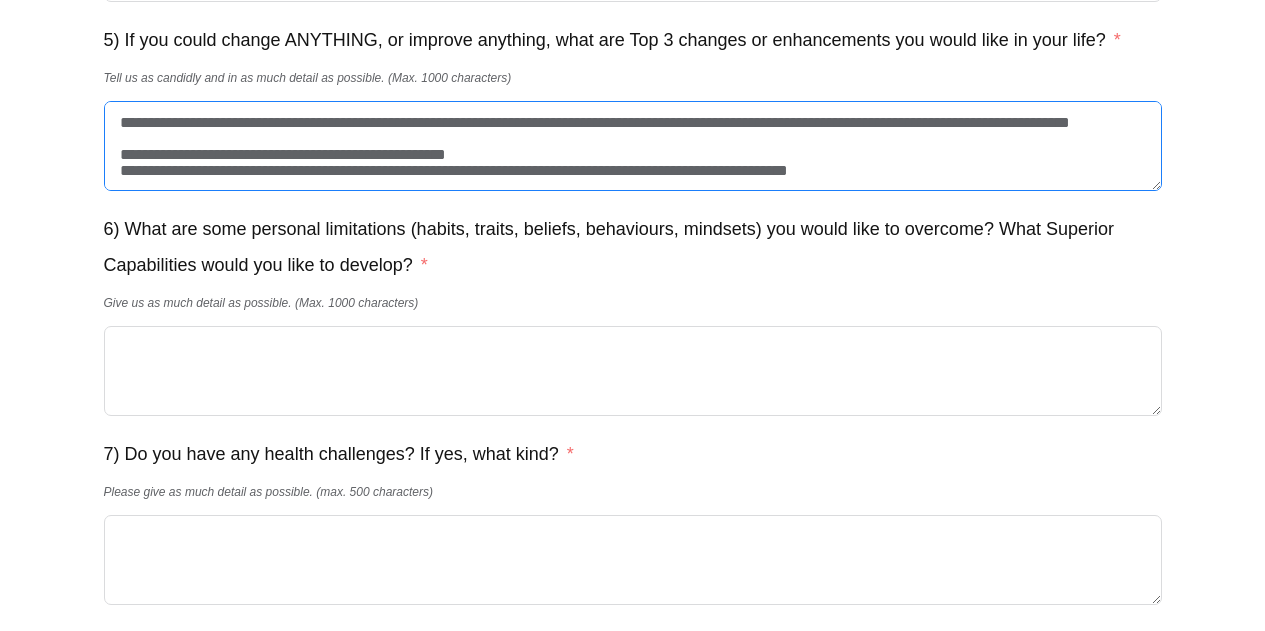 click on "**********" at bounding box center [633, 146] 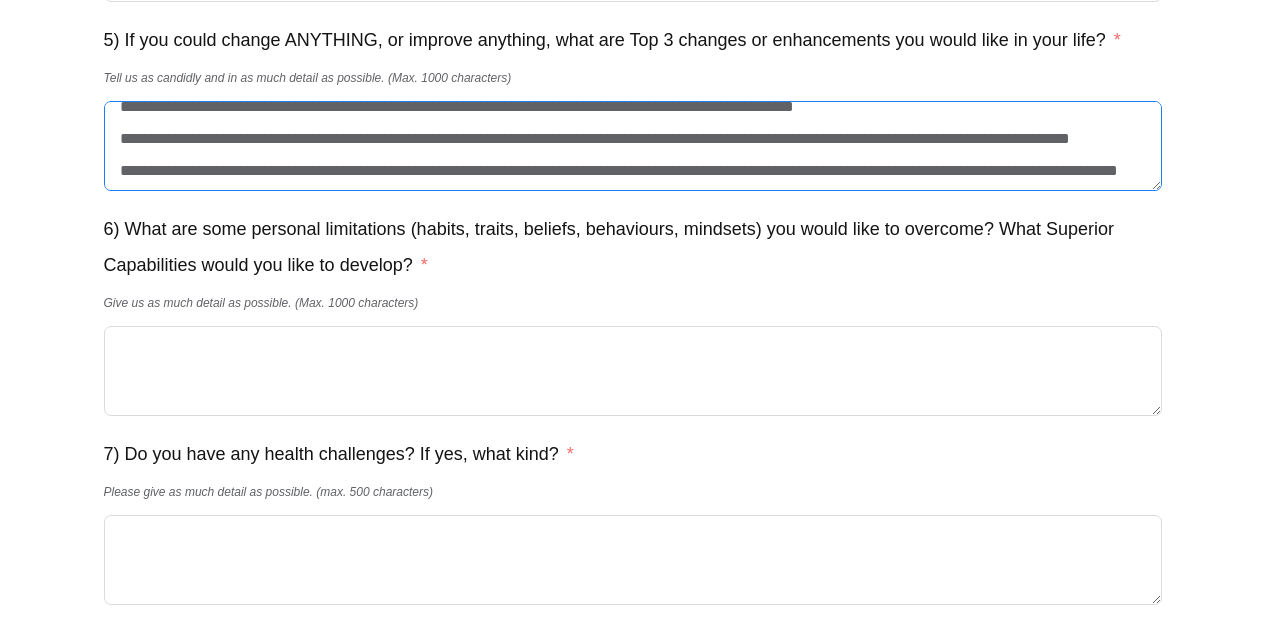 click on "**********" at bounding box center (633, 146) 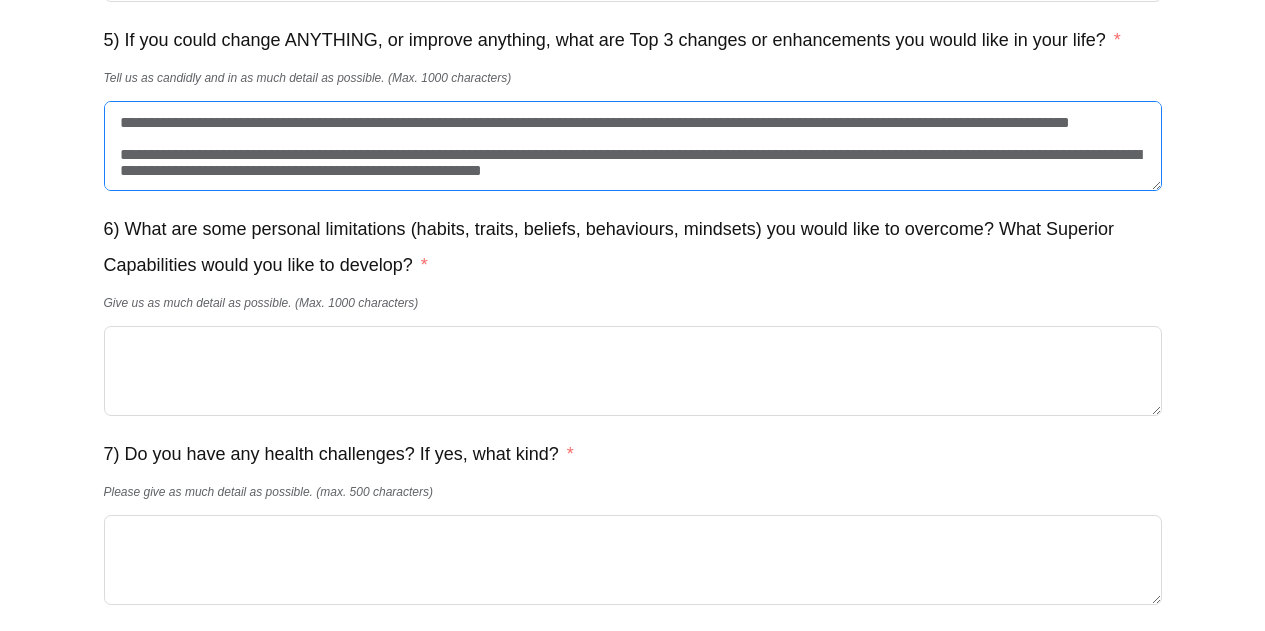 scroll, scrollTop: 181, scrollLeft: 0, axis: vertical 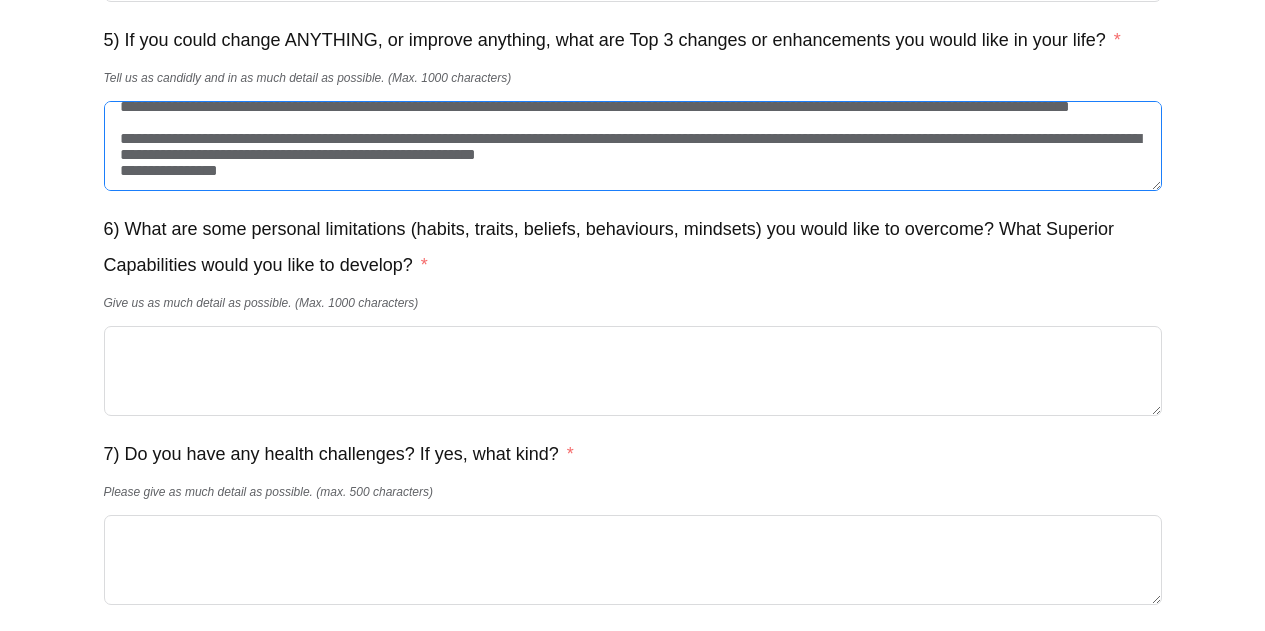 type on "**********" 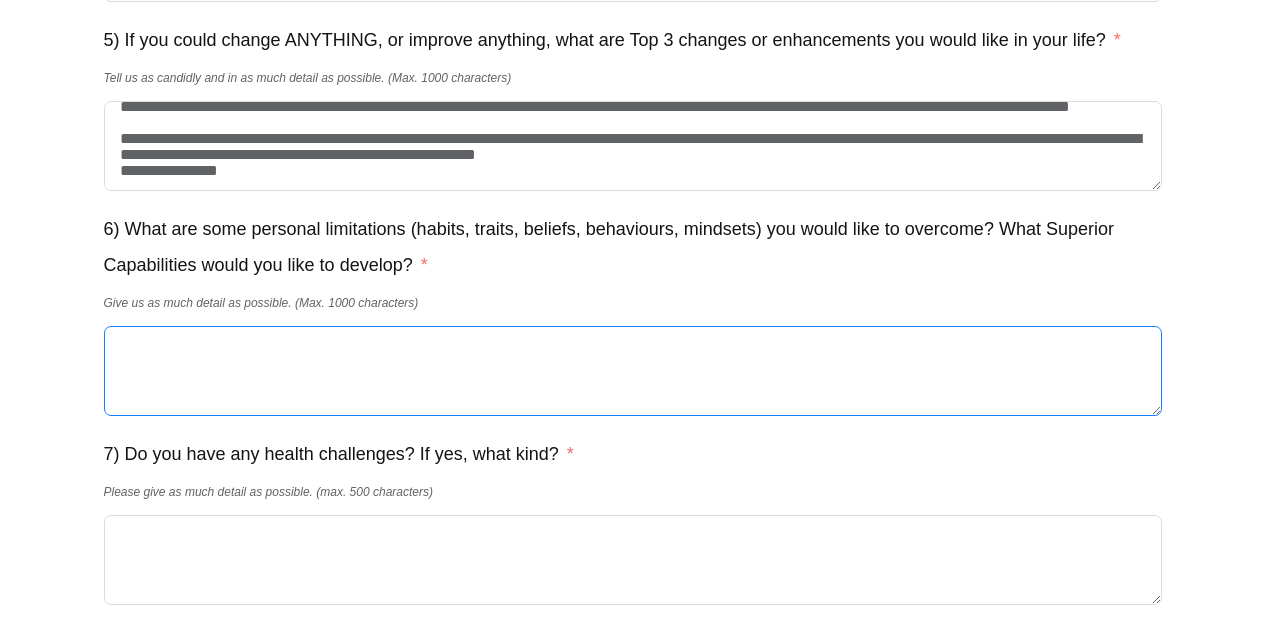 click on "6) What are some personal limitations (habits, traits, beliefs, behaviours, mindsets) you would like to overcome? What Superior Capabilities would you like to develop?" at bounding box center (633, 371) 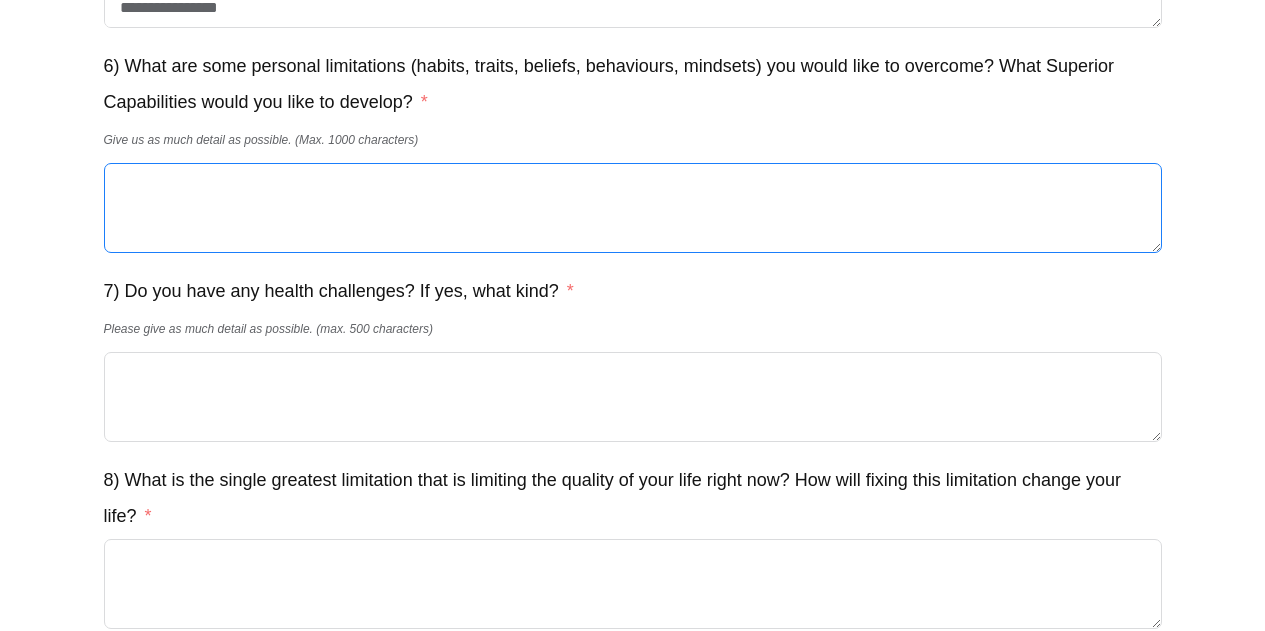 scroll, scrollTop: 2032, scrollLeft: 0, axis: vertical 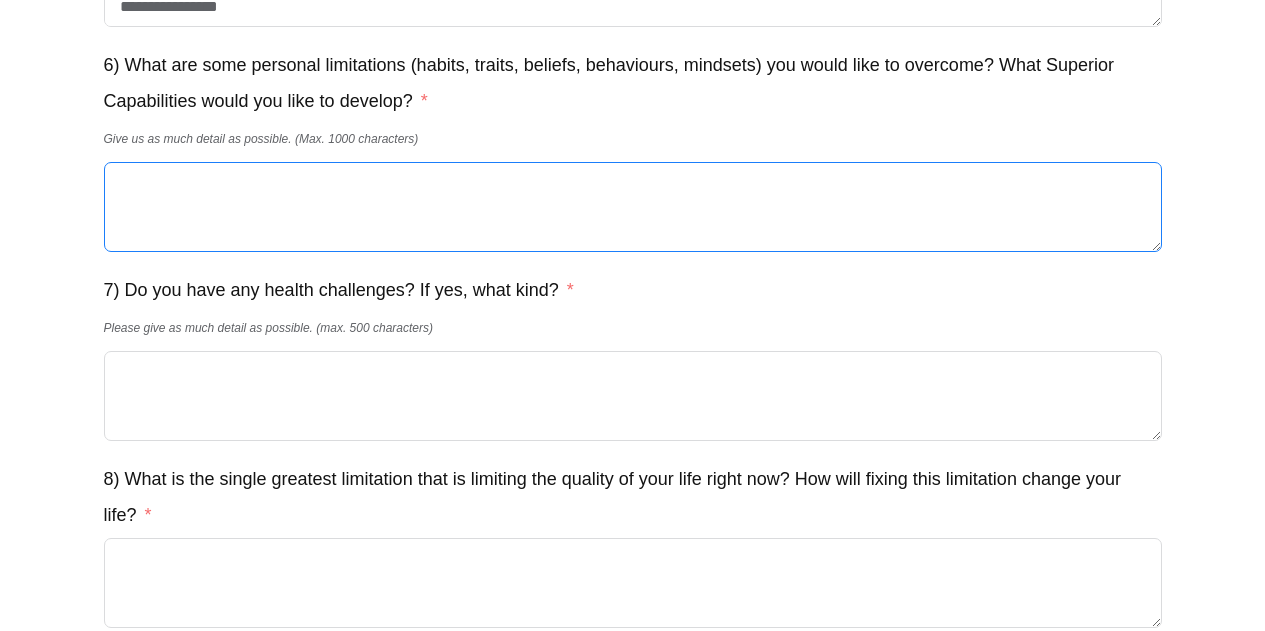 click on "6) What are some personal limitations (habits, traits, beliefs, behaviours, mindsets) you would like to overcome? What Superior Capabilities would you like to develop?" at bounding box center [633, 207] 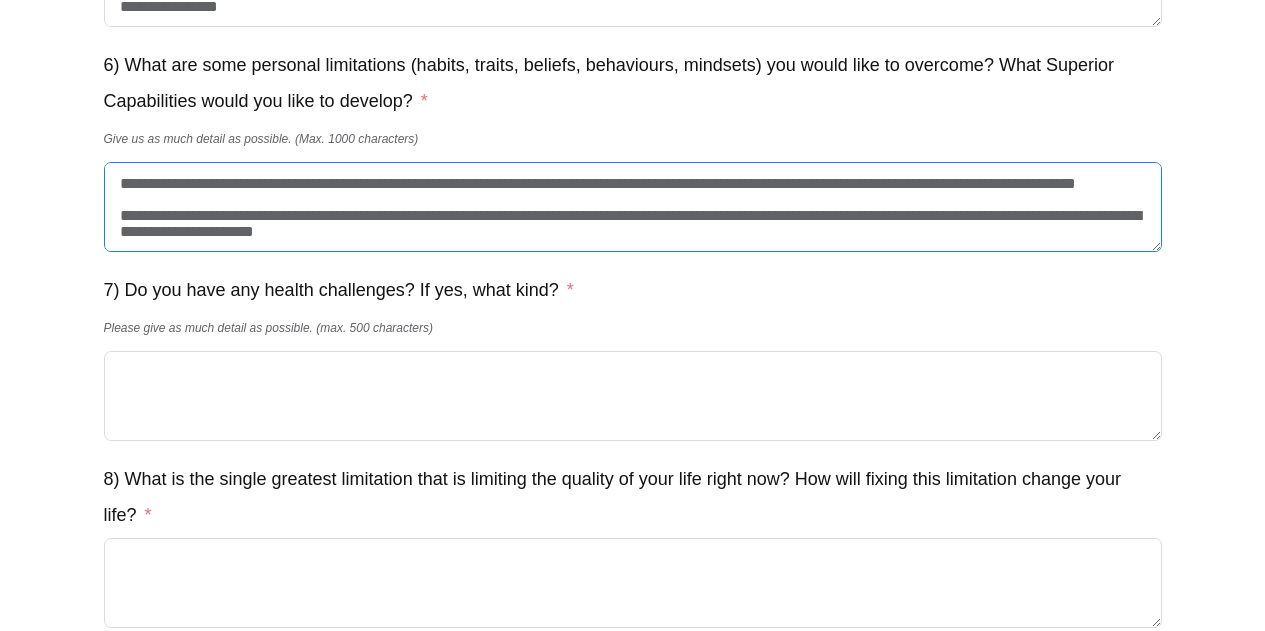 scroll, scrollTop: 0, scrollLeft: 0, axis: both 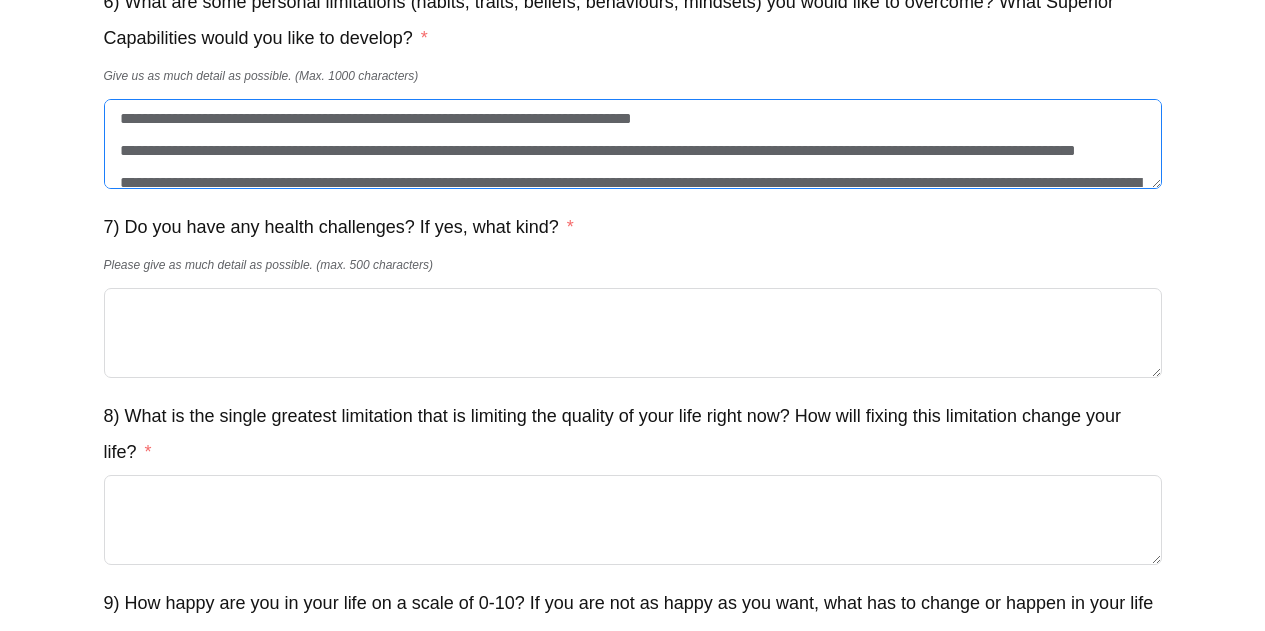 click on "**********" at bounding box center [633, 144] 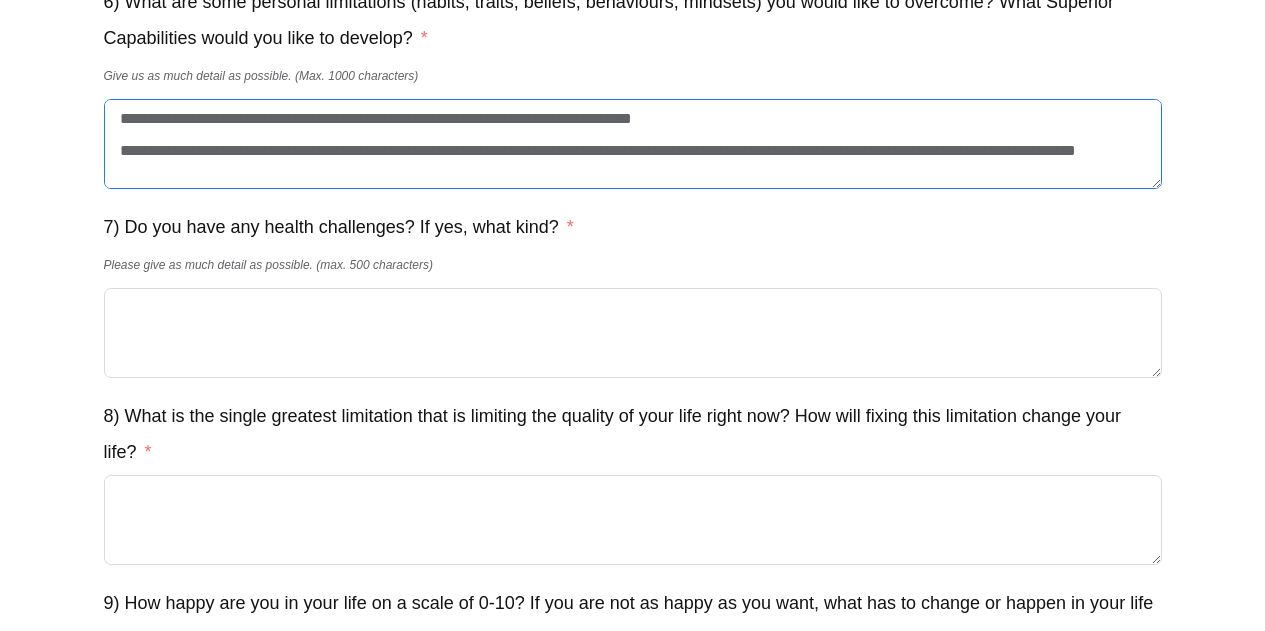 scroll, scrollTop: 21, scrollLeft: 0, axis: vertical 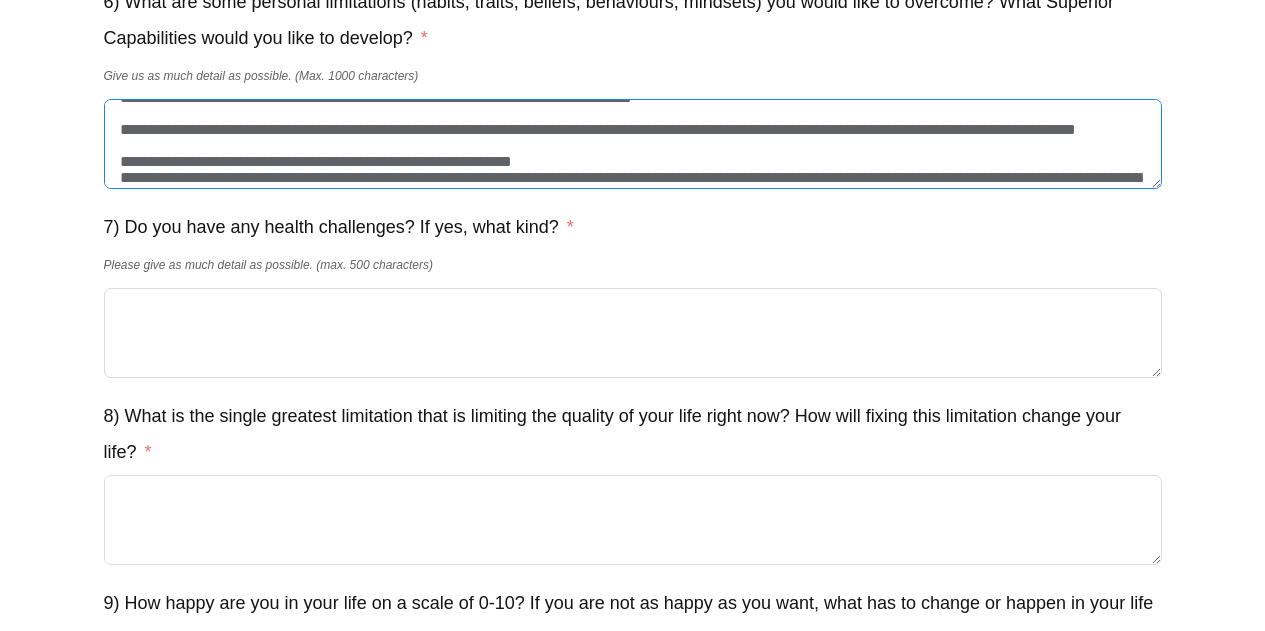 click on "**********" at bounding box center (633, 144) 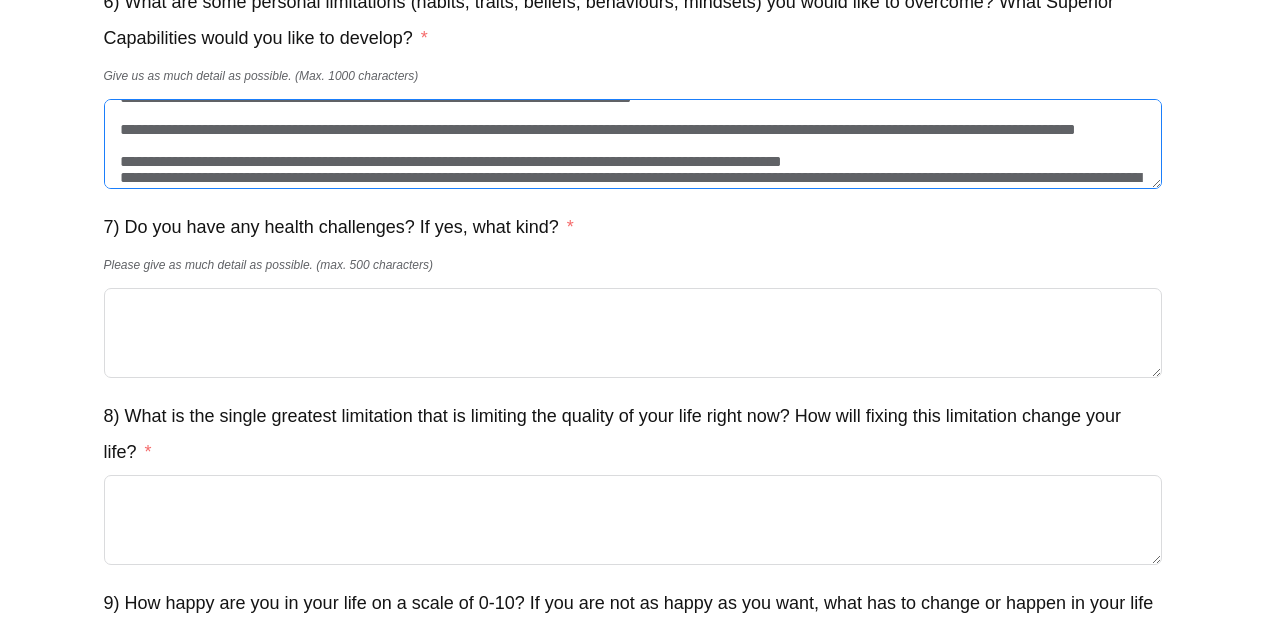 scroll, scrollTop: 0, scrollLeft: 0, axis: both 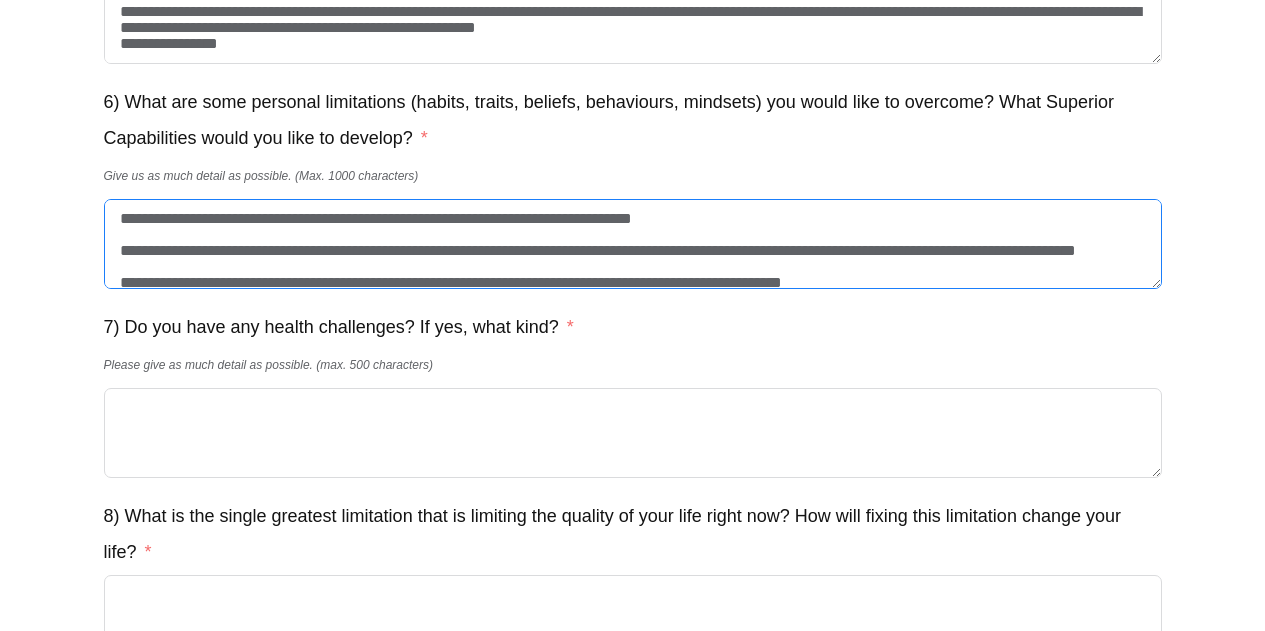 click on "**********" at bounding box center [633, 244] 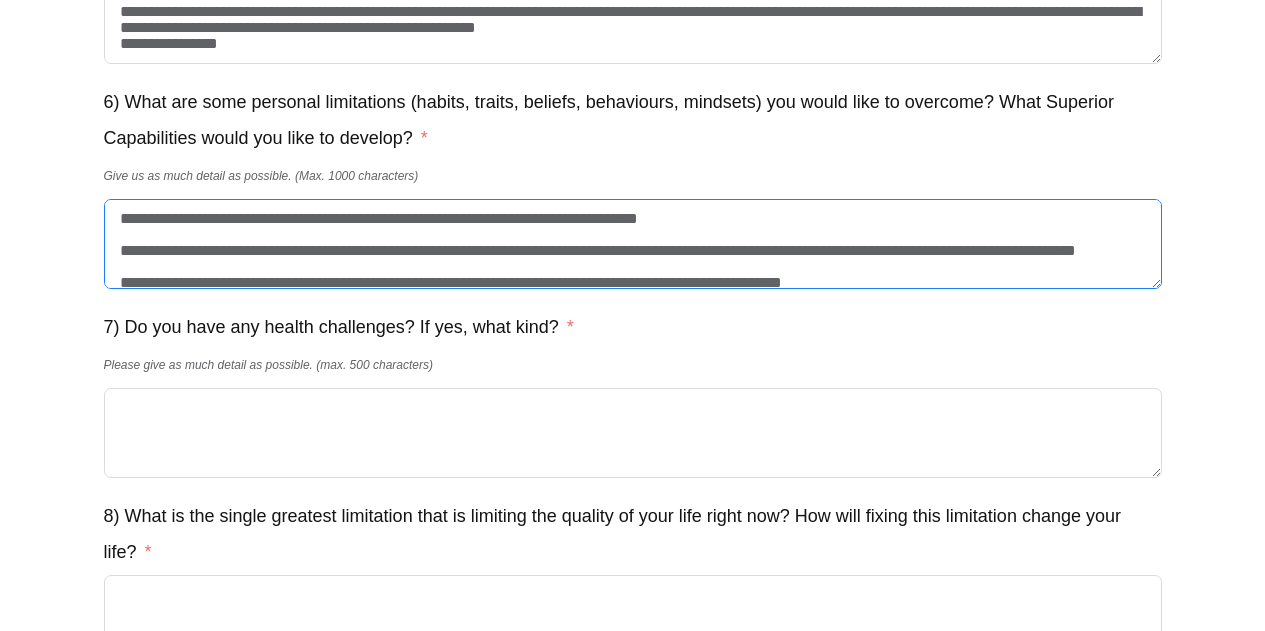 click on "**********" at bounding box center [633, 244] 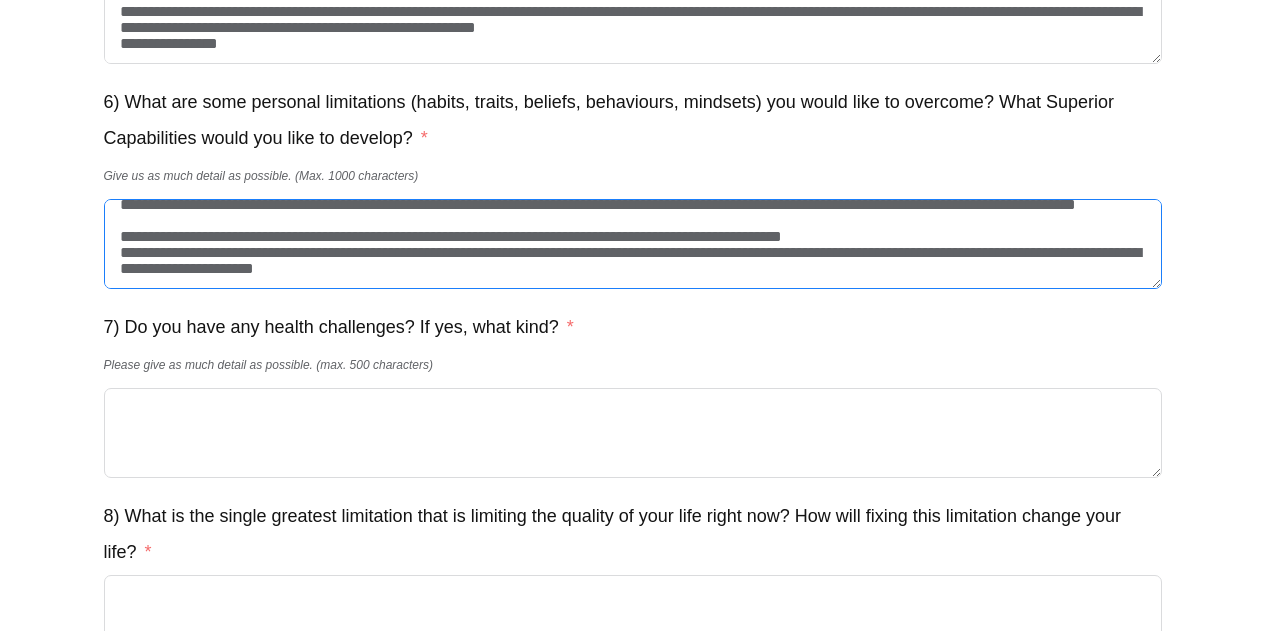 scroll, scrollTop: 62, scrollLeft: 0, axis: vertical 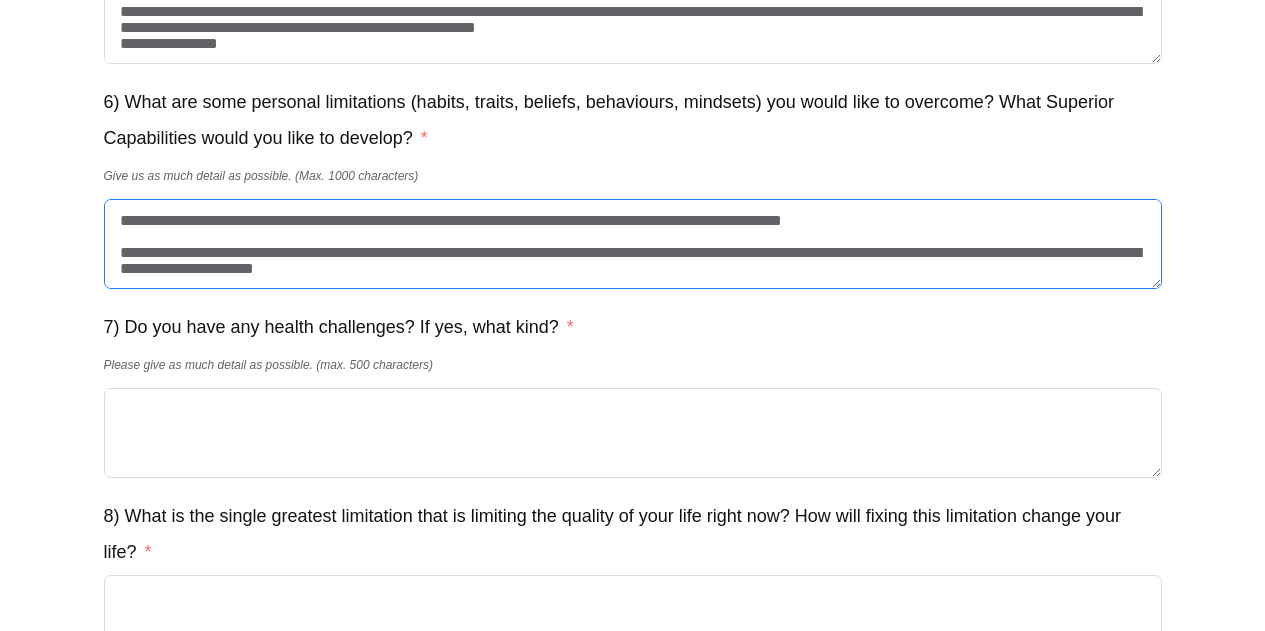 type on "**********" 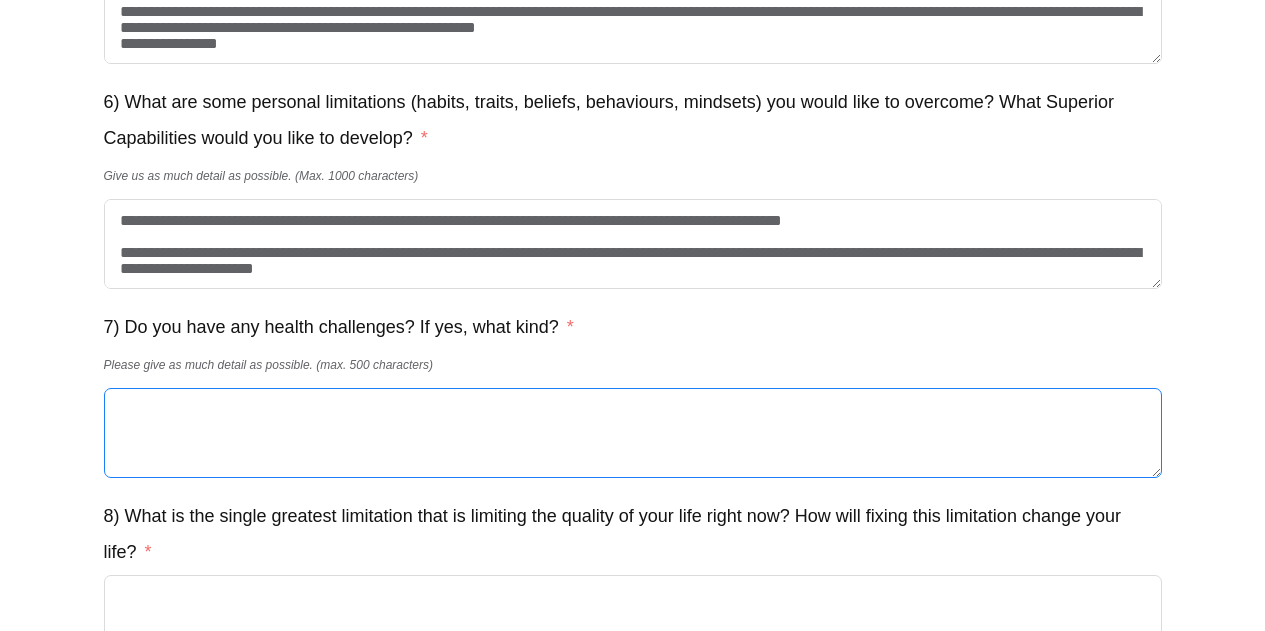 click on "7) Do you have any health challenges? If yes, what kind?" at bounding box center [633, 433] 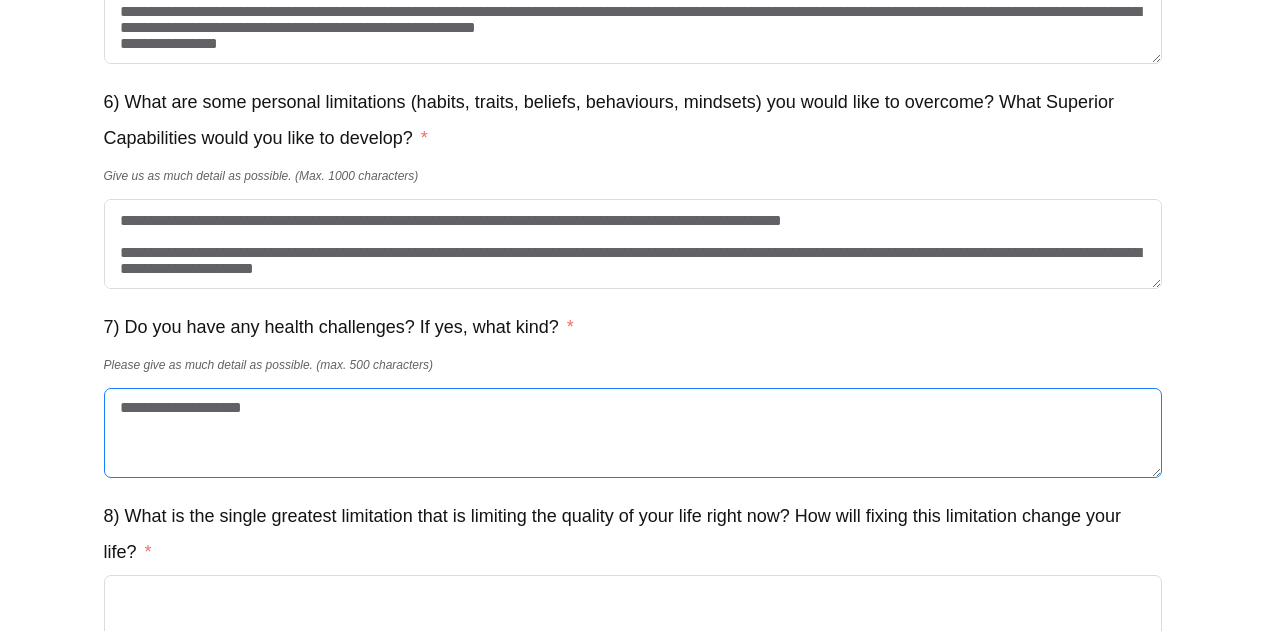 click on "**********" at bounding box center (633, 433) 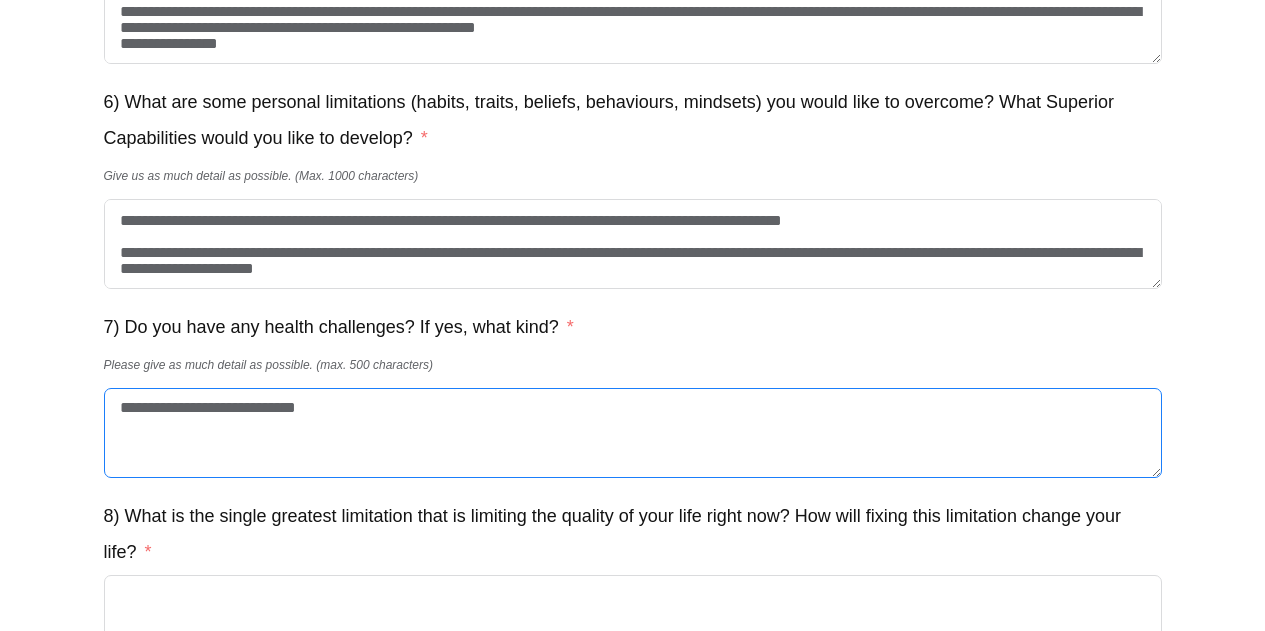 click on "**********" at bounding box center (633, 433) 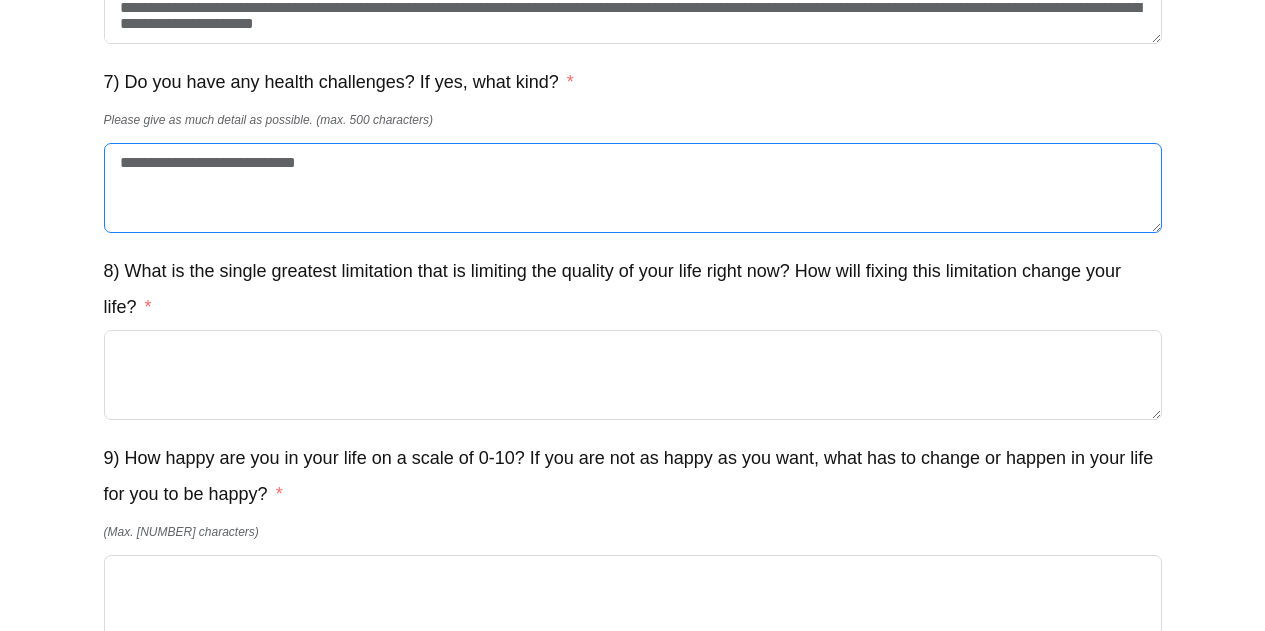 scroll, scrollTop: 2241, scrollLeft: 0, axis: vertical 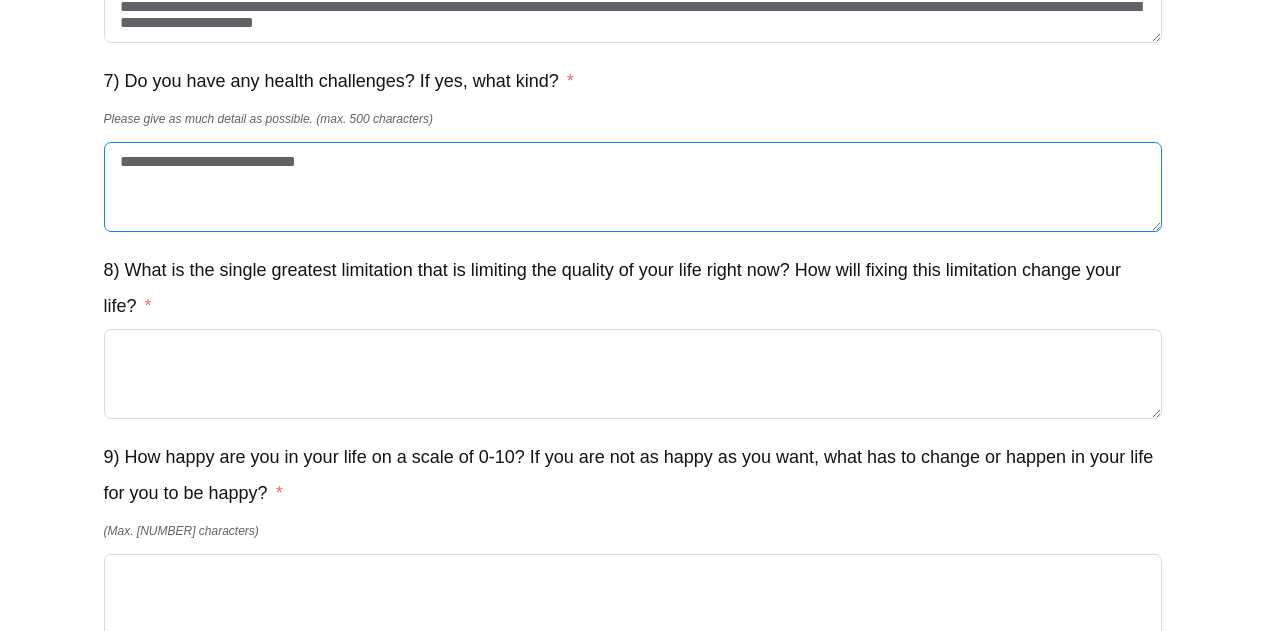 type on "**********" 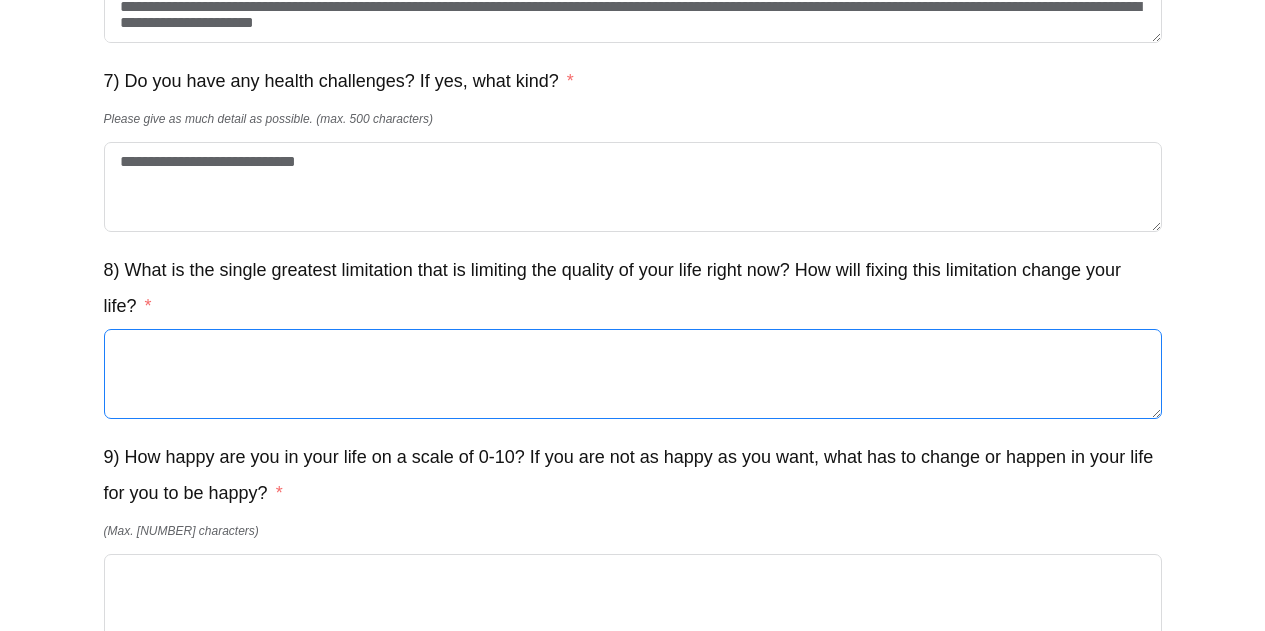 click on "8) What is the single greatest limitation that is limiting the quality of your life right now? How will fixing this limitation change your life?" at bounding box center (633, 374) 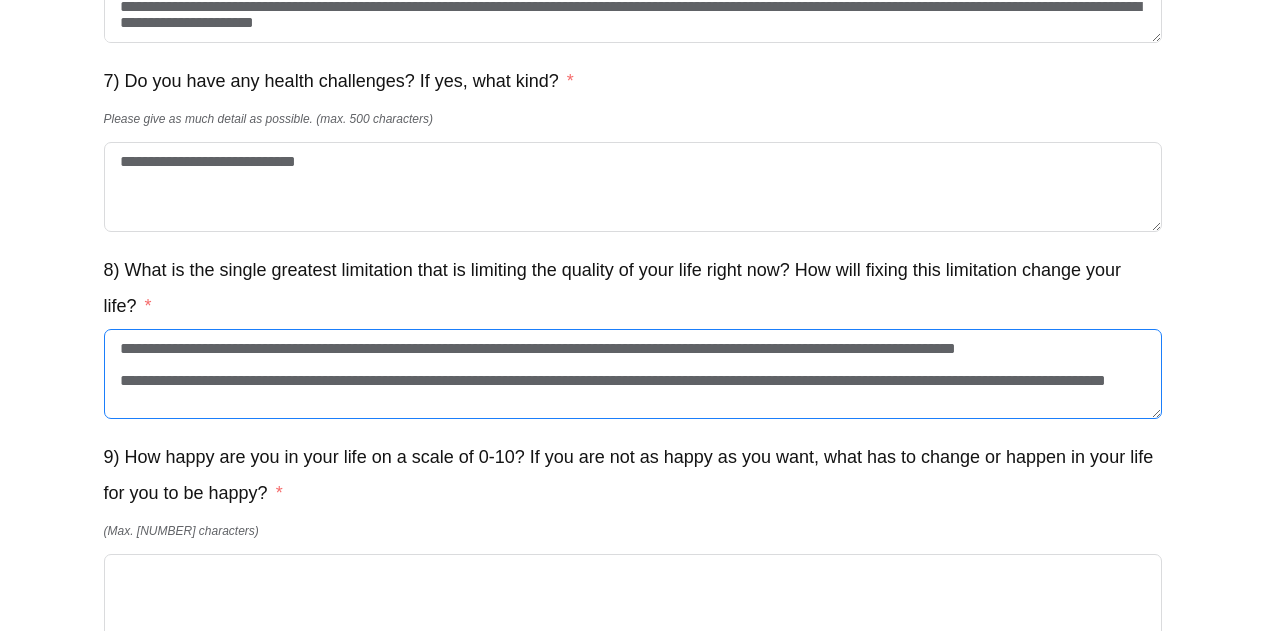 scroll, scrollTop: 5, scrollLeft: 0, axis: vertical 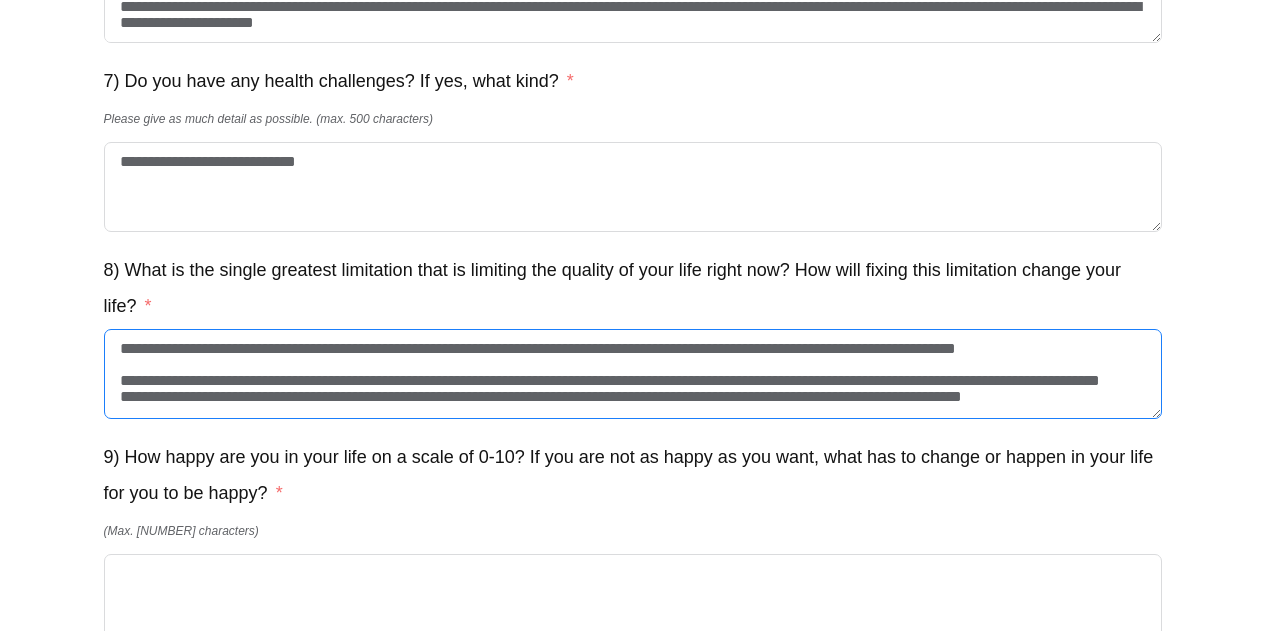 click on "**********" at bounding box center (633, 374) 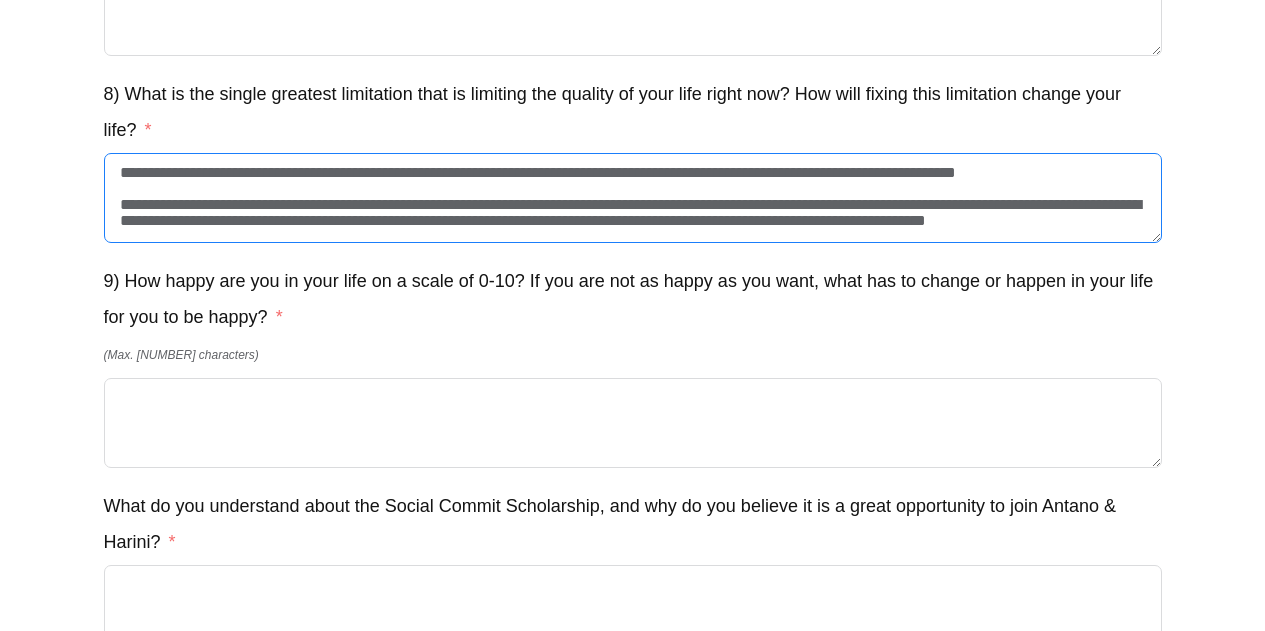 scroll, scrollTop: 2441, scrollLeft: 0, axis: vertical 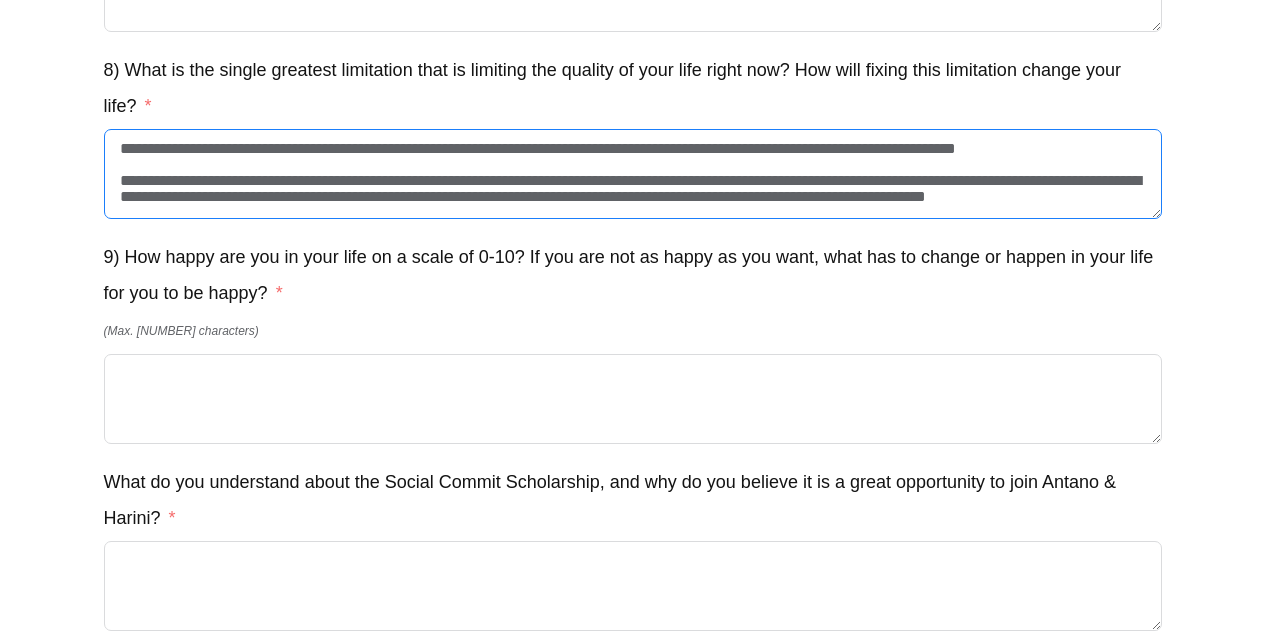 type on "**********" 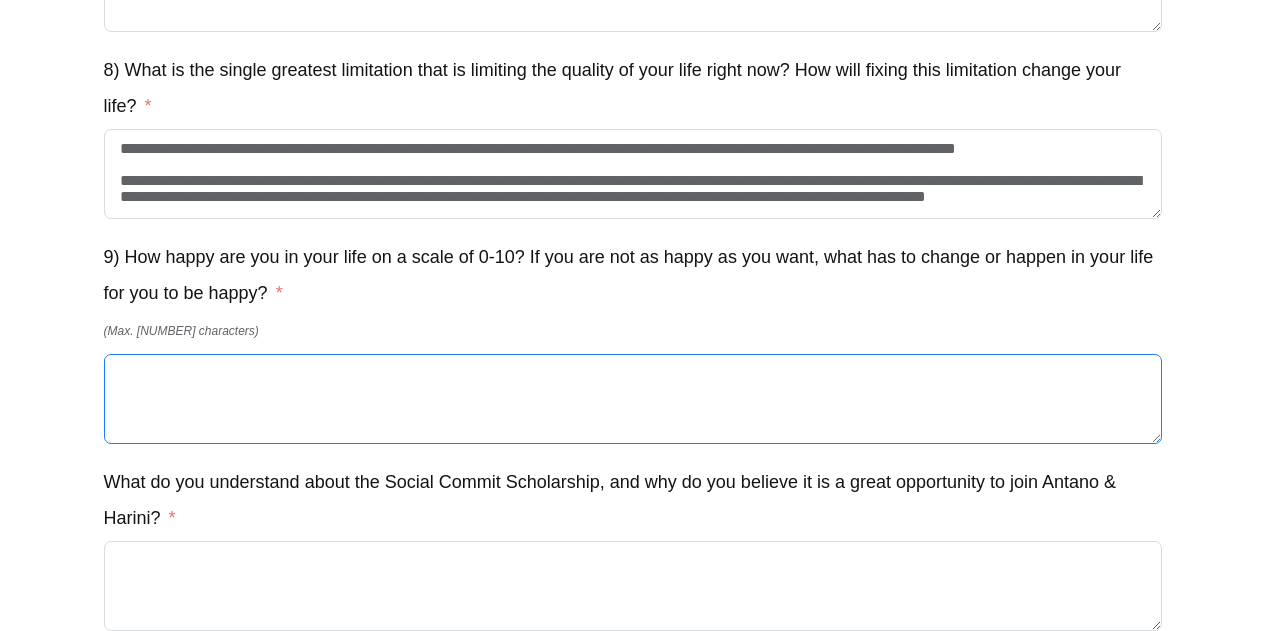 click on "9) How happy are you in your life on a scale of 0-10? If you are not as happy as you want, what has to change or happen in your life for you to be happy?" at bounding box center [633, 399] 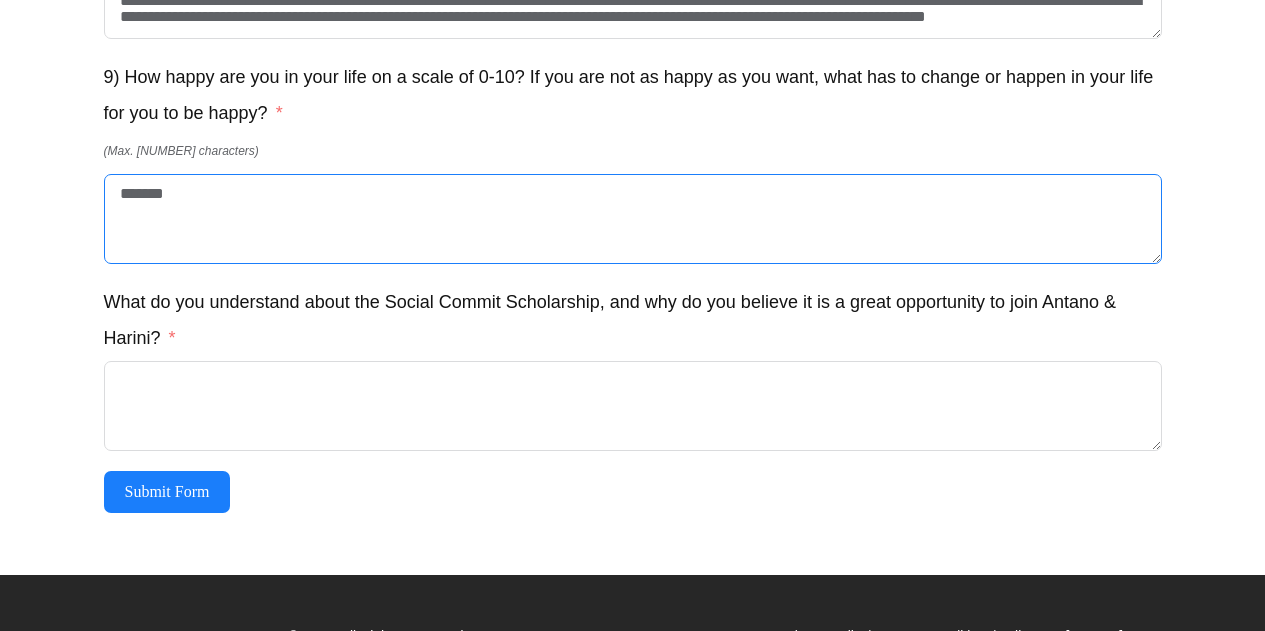 scroll, scrollTop: 2699, scrollLeft: 0, axis: vertical 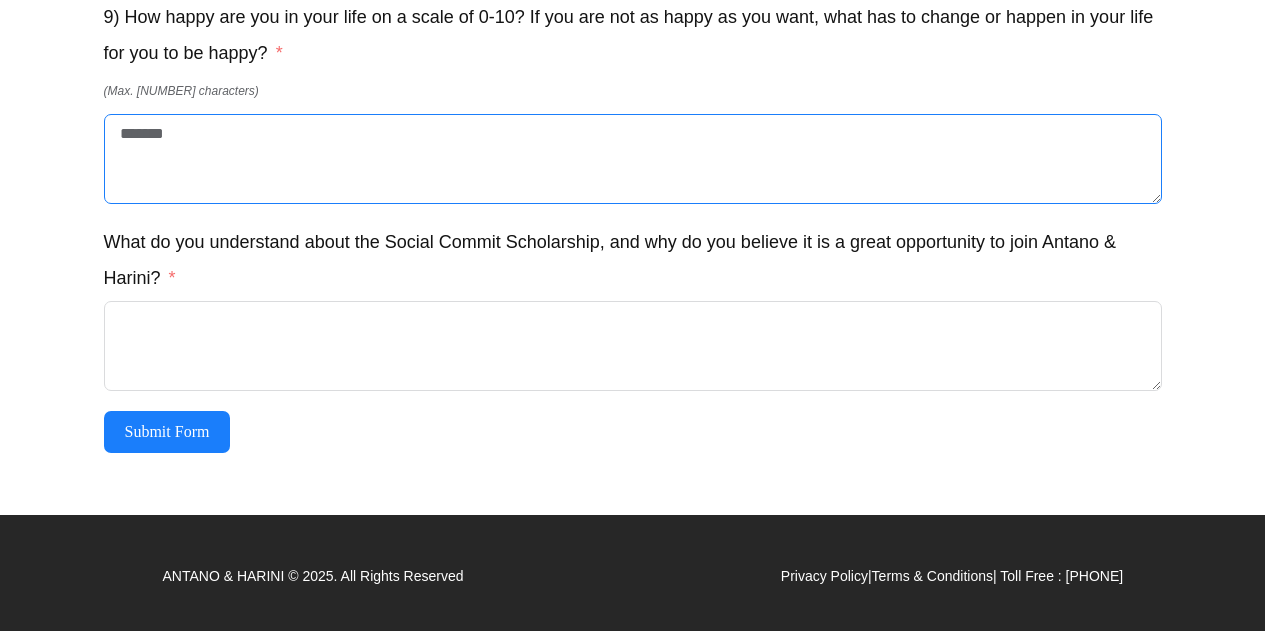 type on "*******" 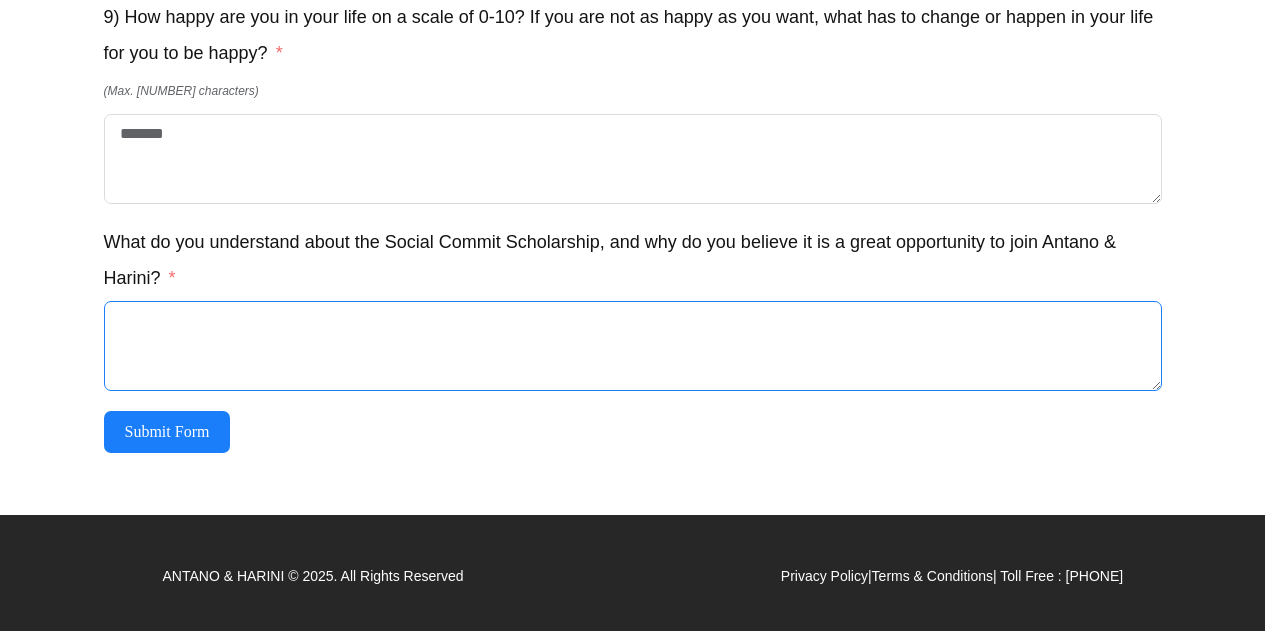 click on "10) What do you understand about the Social Commit Scholarship, and why do you believe it is a great opportunity to join Antano & Harini?" at bounding box center (633, 346) 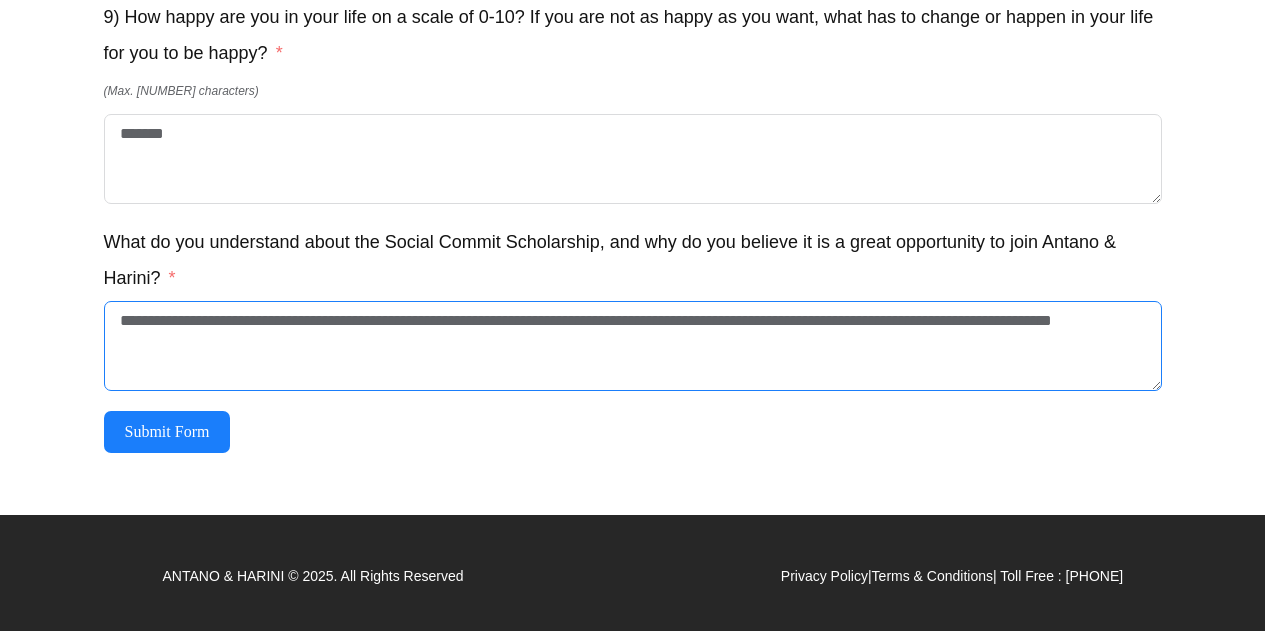 click on "**********" at bounding box center (633, 346) 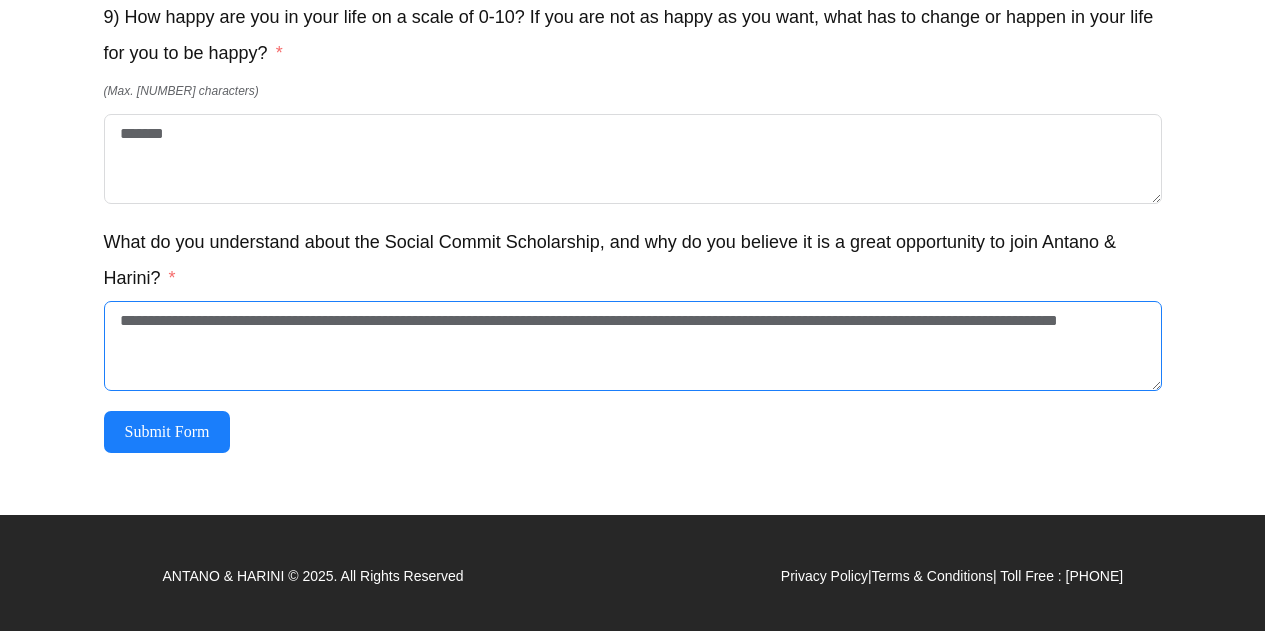 click on "**********" at bounding box center [633, 346] 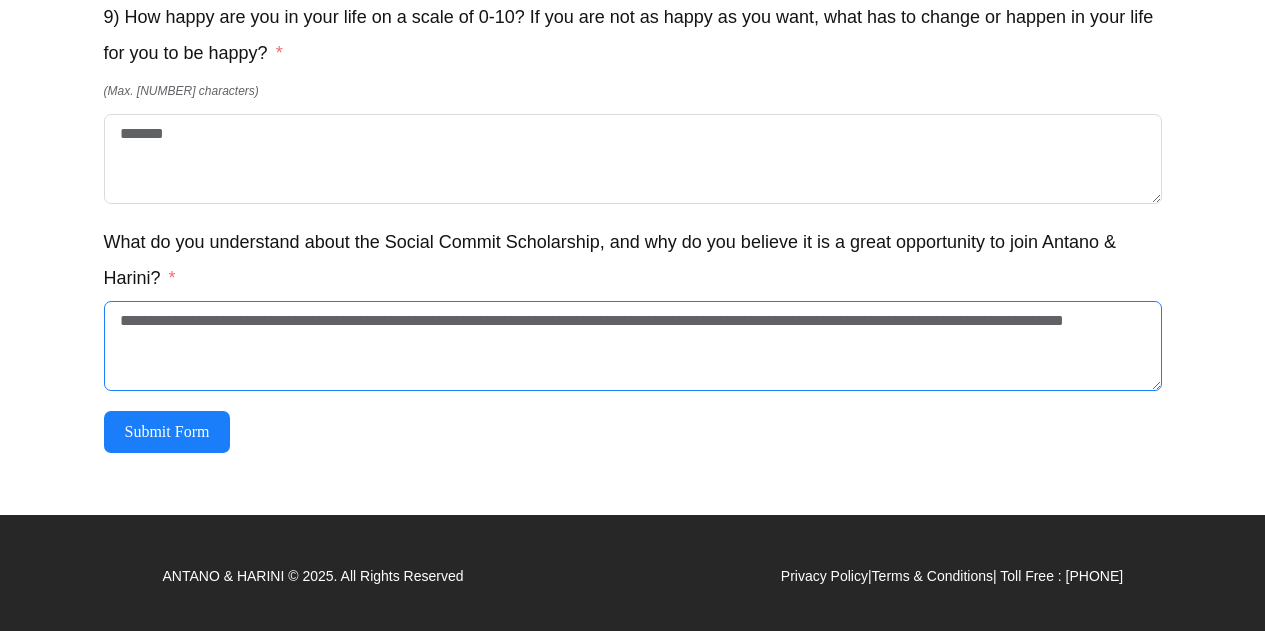 click on "**********" at bounding box center [633, 346] 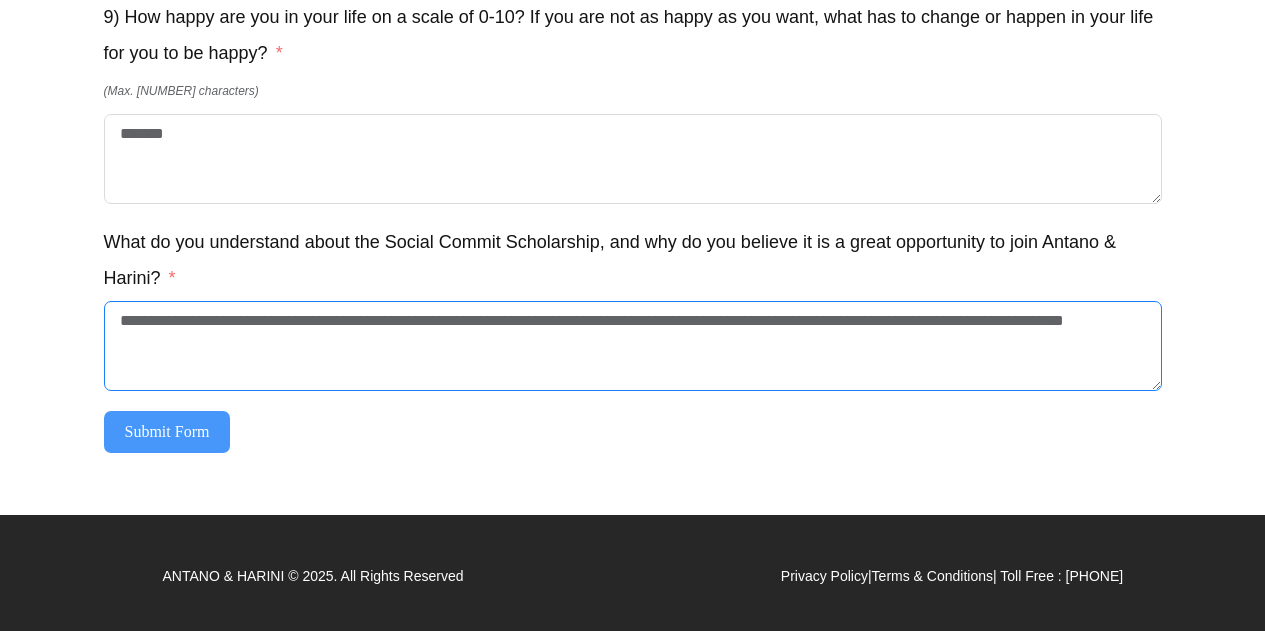 type on "**********" 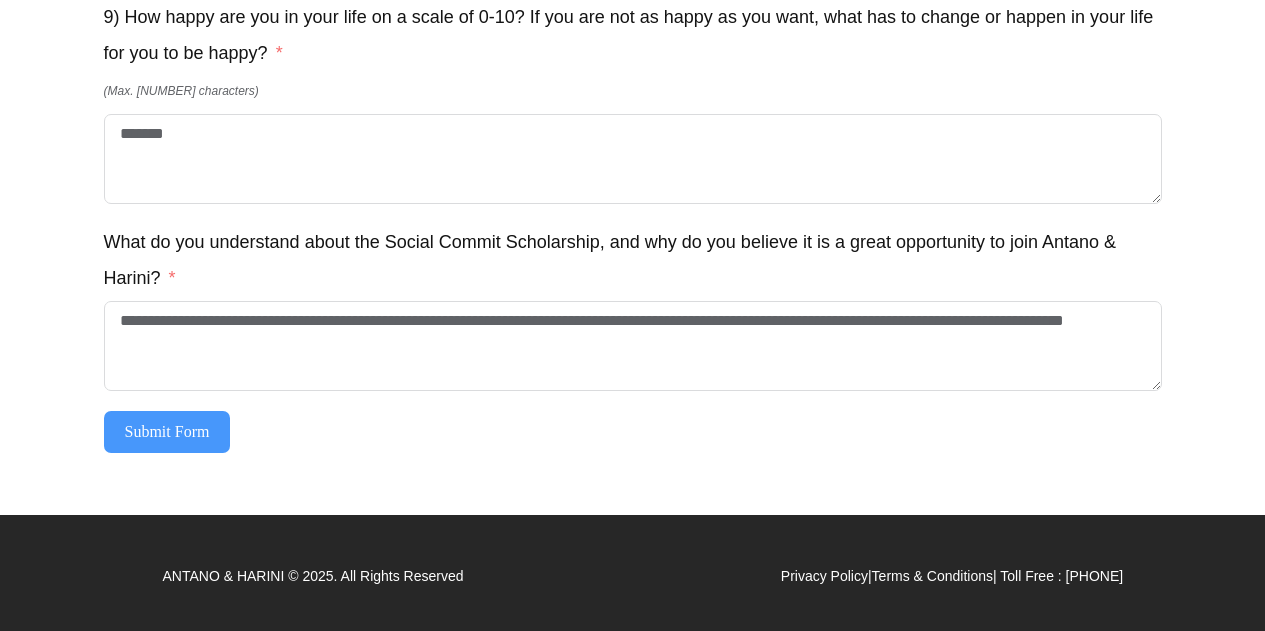 click on "Submit Form" at bounding box center [167, 432] 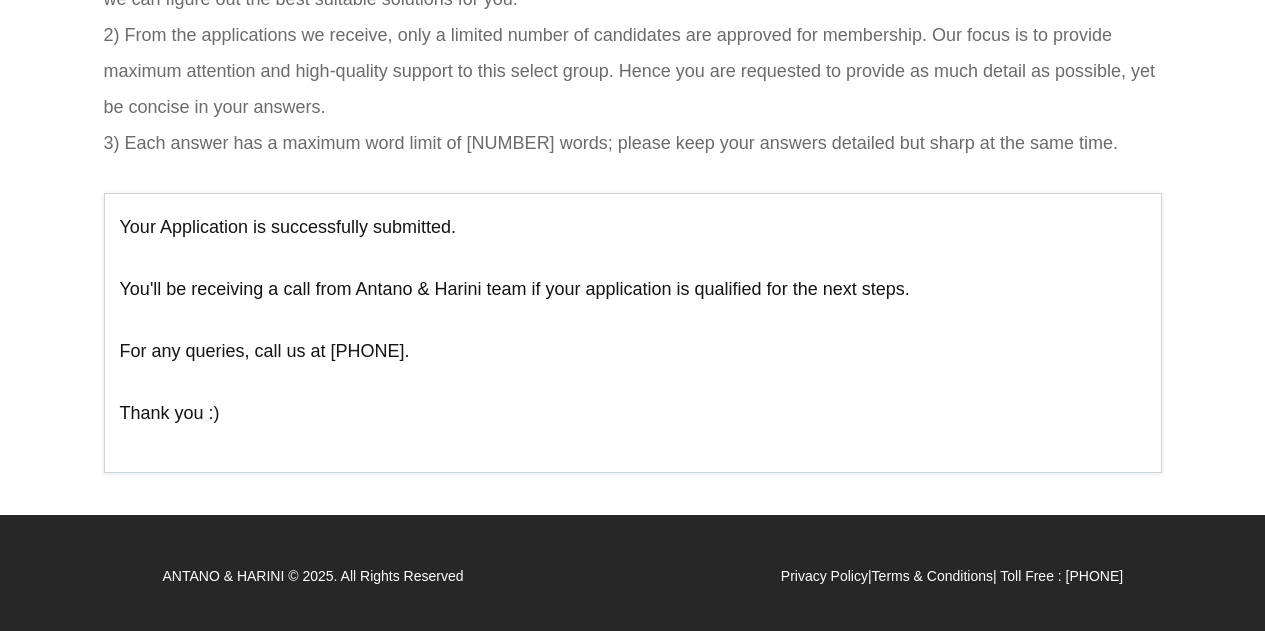 scroll, scrollTop: 0, scrollLeft: 0, axis: both 